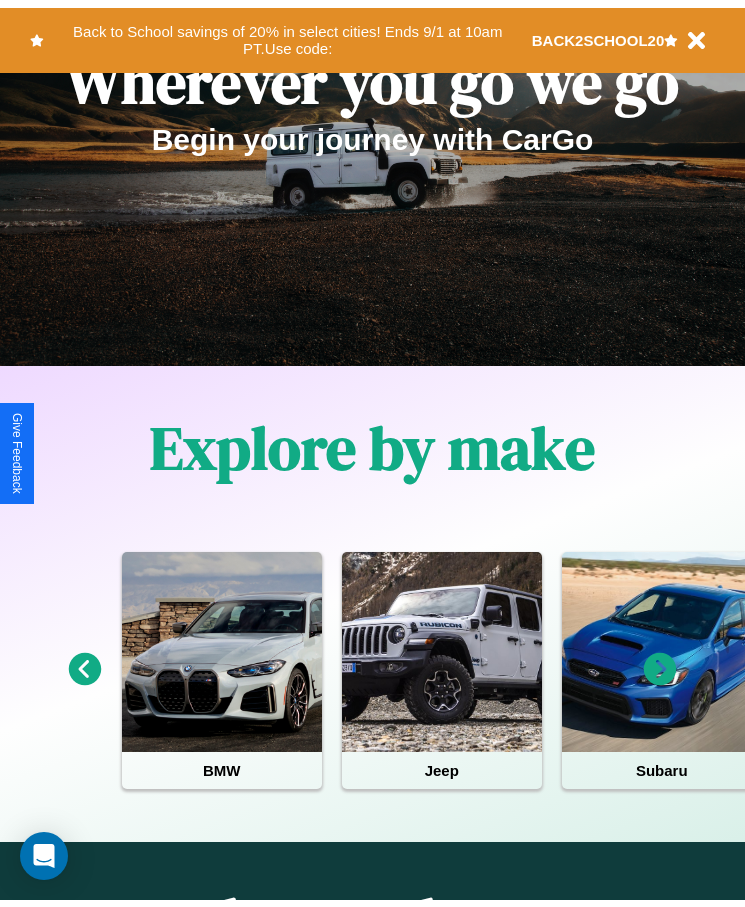 scroll, scrollTop: 0, scrollLeft: 0, axis: both 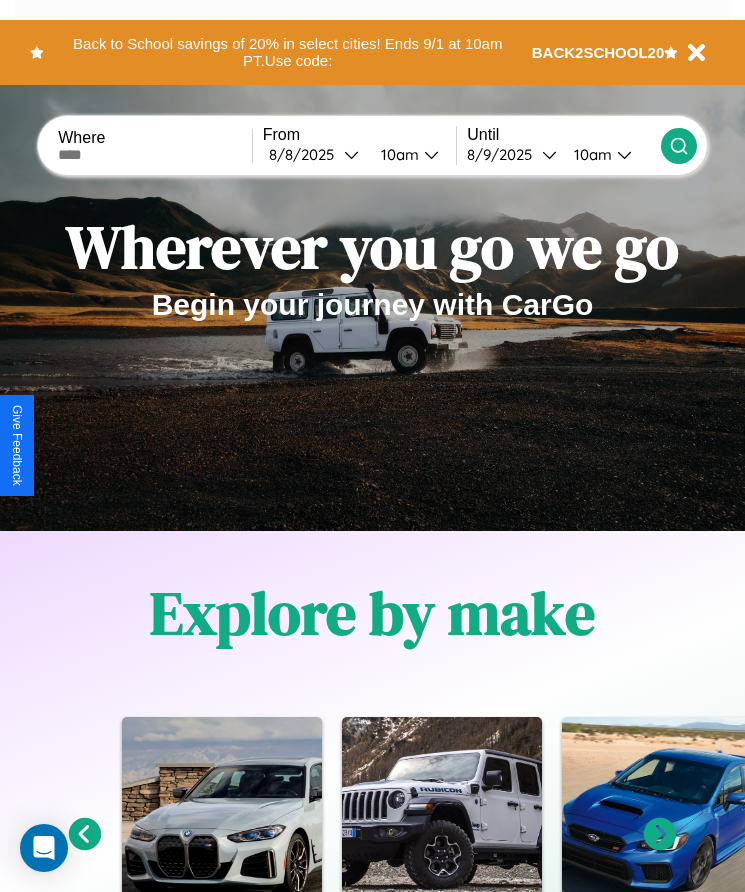 click at bounding box center [155, 155] 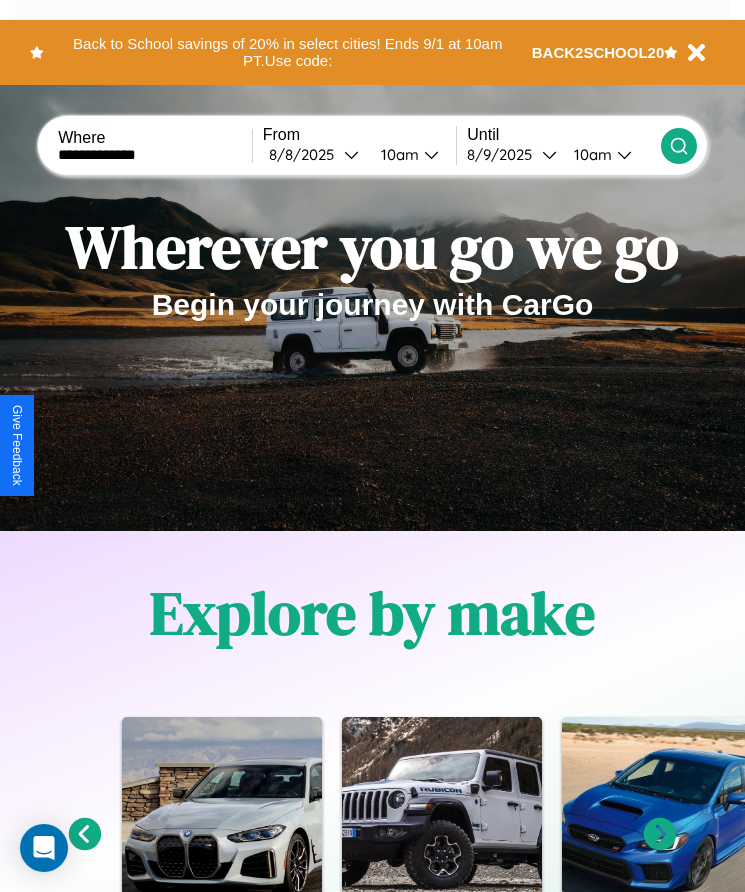 type on "**********" 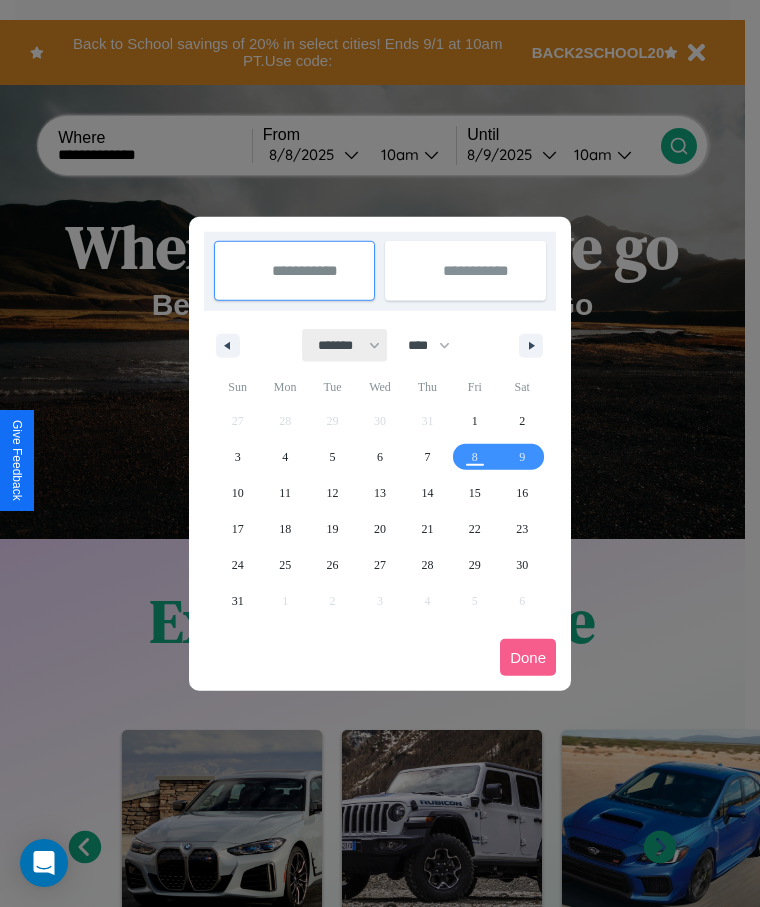 click on "******* ******** ***** ***** *** **** **** ****** ********* ******* ******** ********" at bounding box center (345, 345) 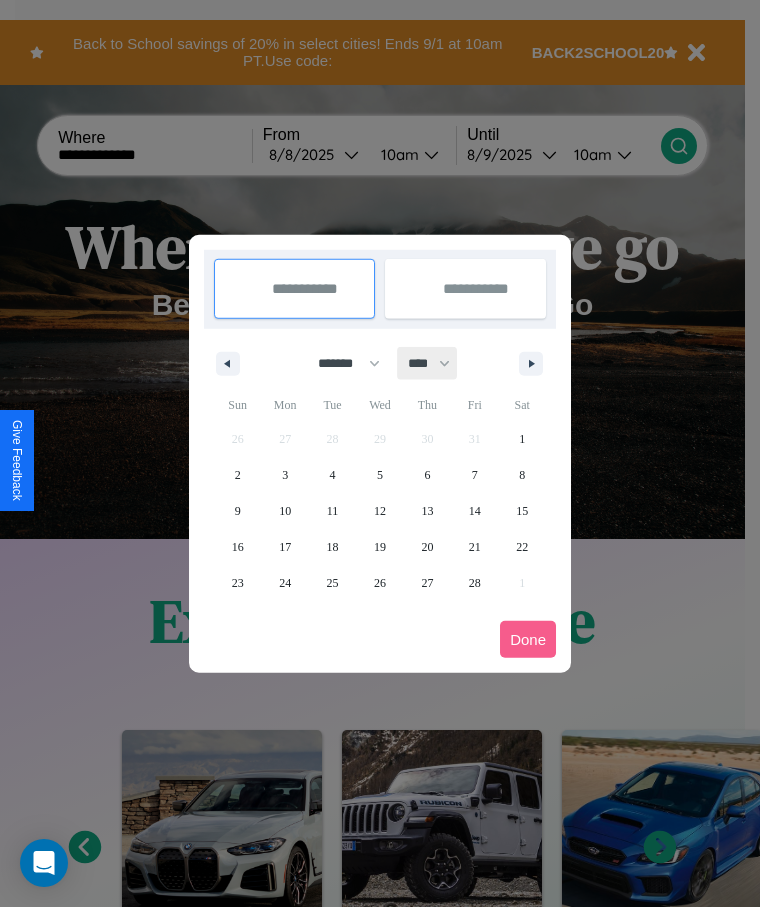 click on "**** **** **** **** **** **** **** **** **** **** **** **** **** **** **** **** **** **** **** **** **** **** **** **** **** **** **** **** **** **** **** **** **** **** **** **** **** **** **** **** **** **** **** **** **** **** **** **** **** **** **** **** **** **** **** **** **** **** **** **** **** **** **** **** **** **** **** **** **** **** **** **** **** **** **** **** **** **** **** **** **** **** **** **** **** **** **** **** **** **** **** **** **** **** **** **** **** **** **** **** **** **** **** **** **** **** **** **** **** **** **** **** **** **** **** **** **** **** **** **** ****" at bounding box center [428, 363] 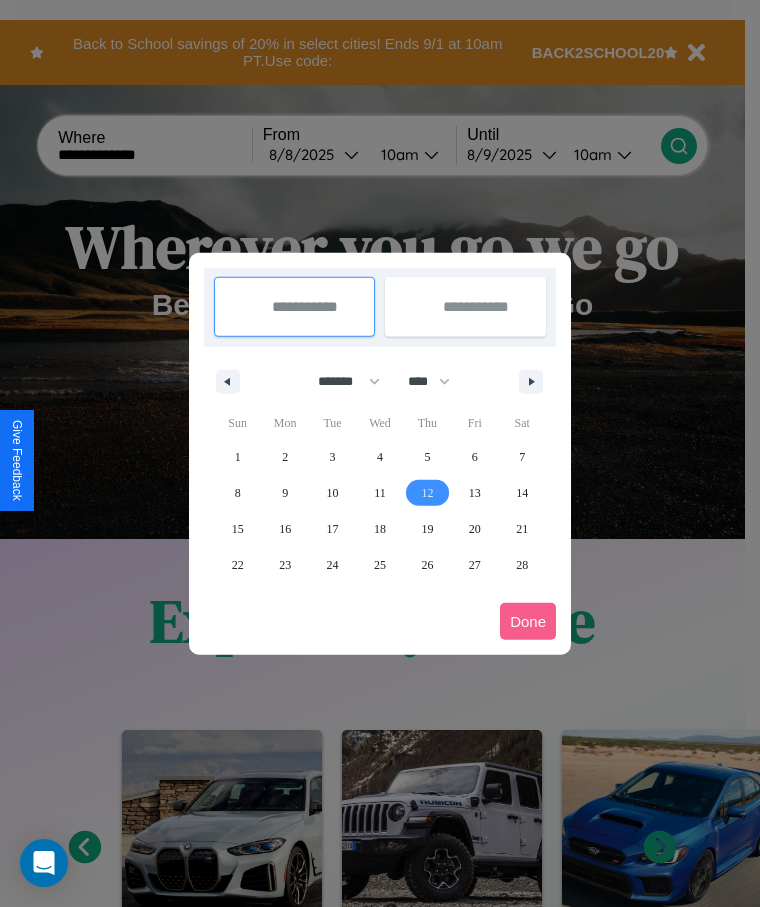 click on "12" at bounding box center (427, 493) 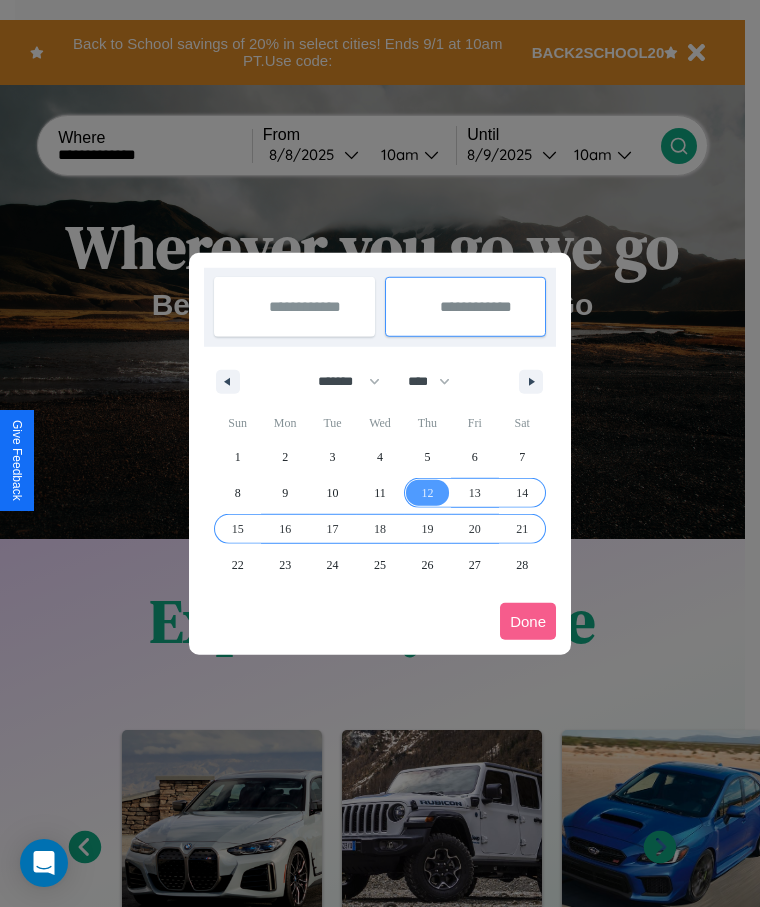 click on "21" at bounding box center (522, 529) 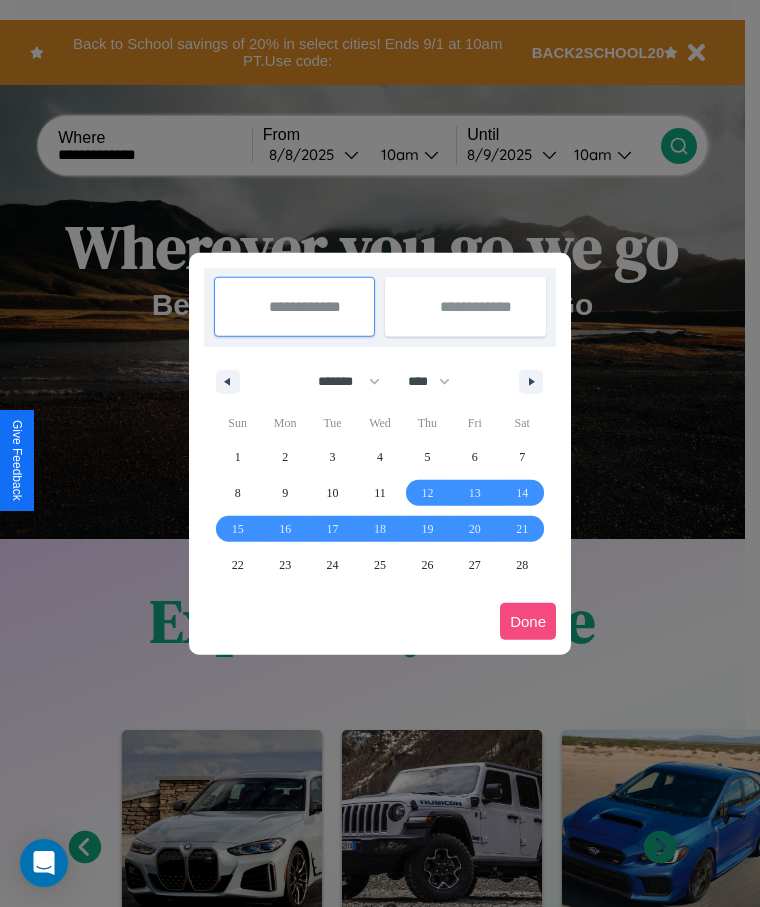 click on "Done" at bounding box center (528, 621) 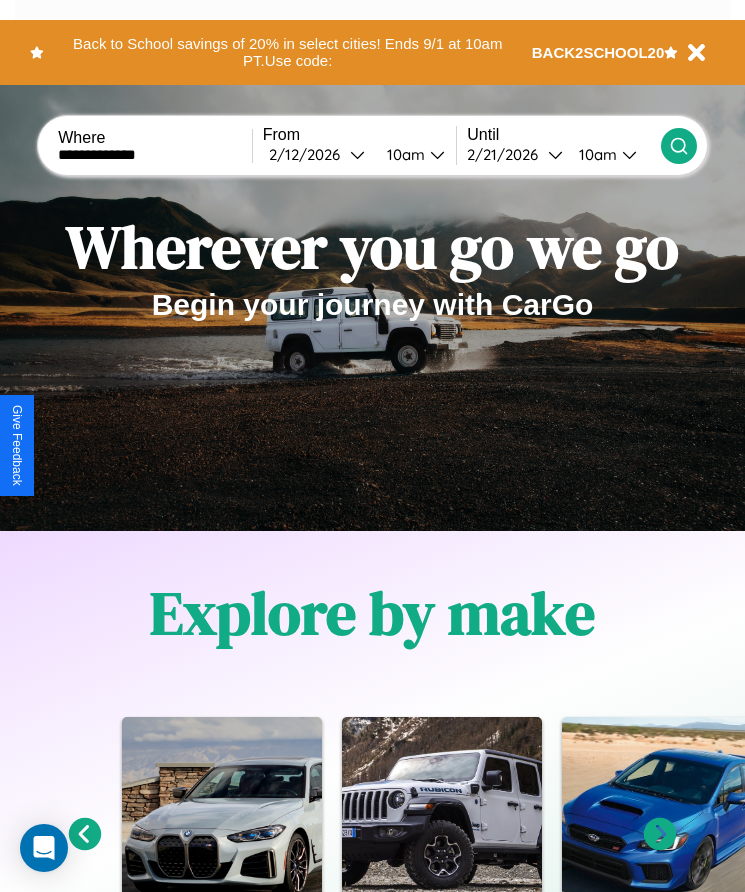 click 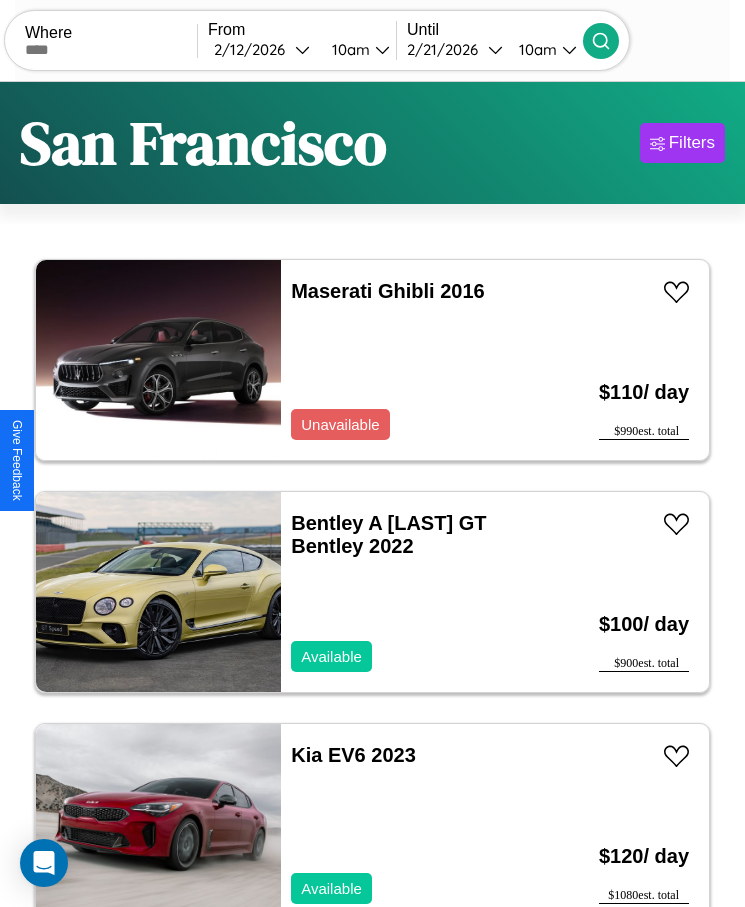 scroll, scrollTop: 48, scrollLeft: 0, axis: vertical 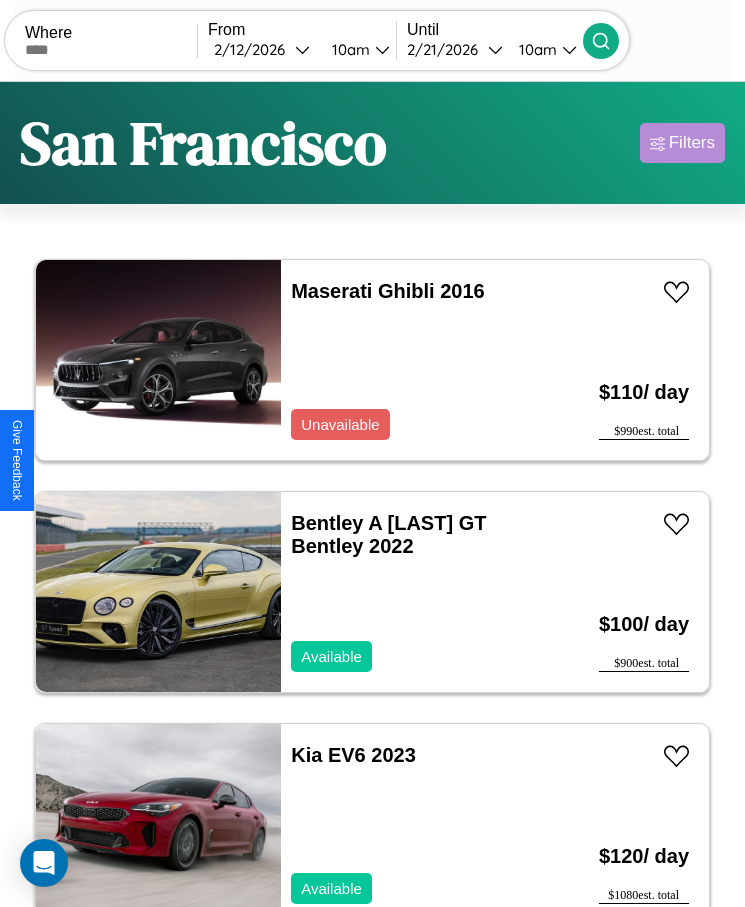 click on "Filters" at bounding box center (692, 143) 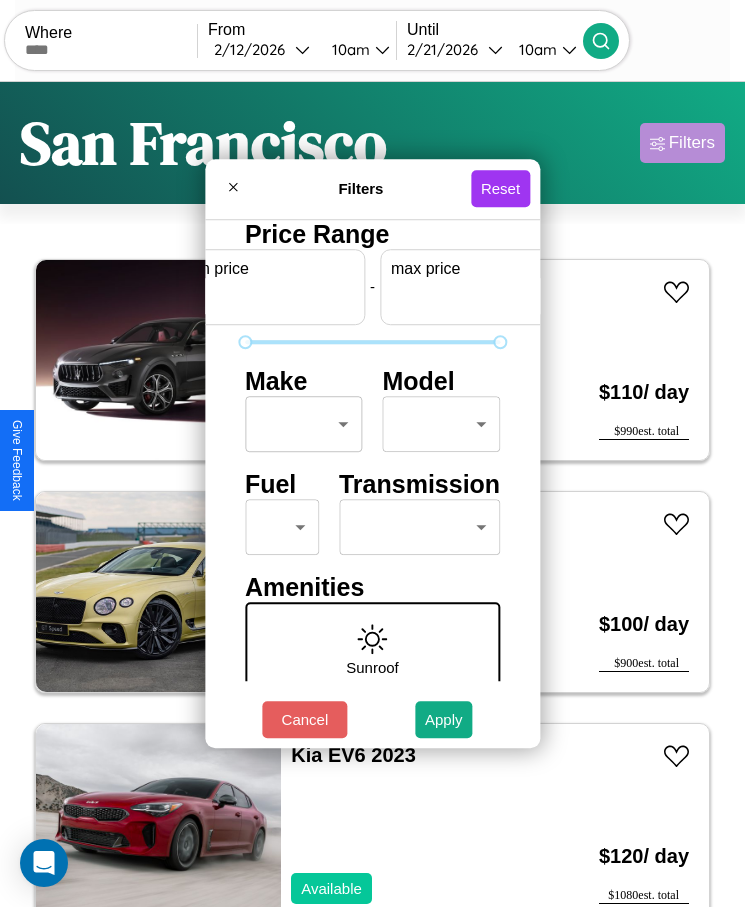 scroll, scrollTop: 0, scrollLeft: 74, axis: horizontal 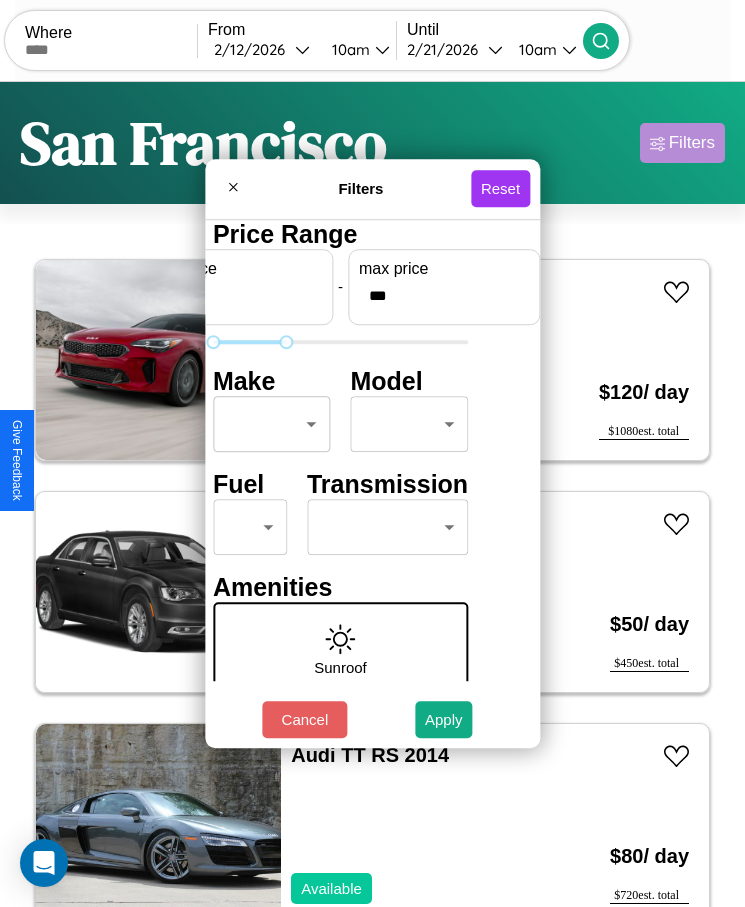 type on "***" 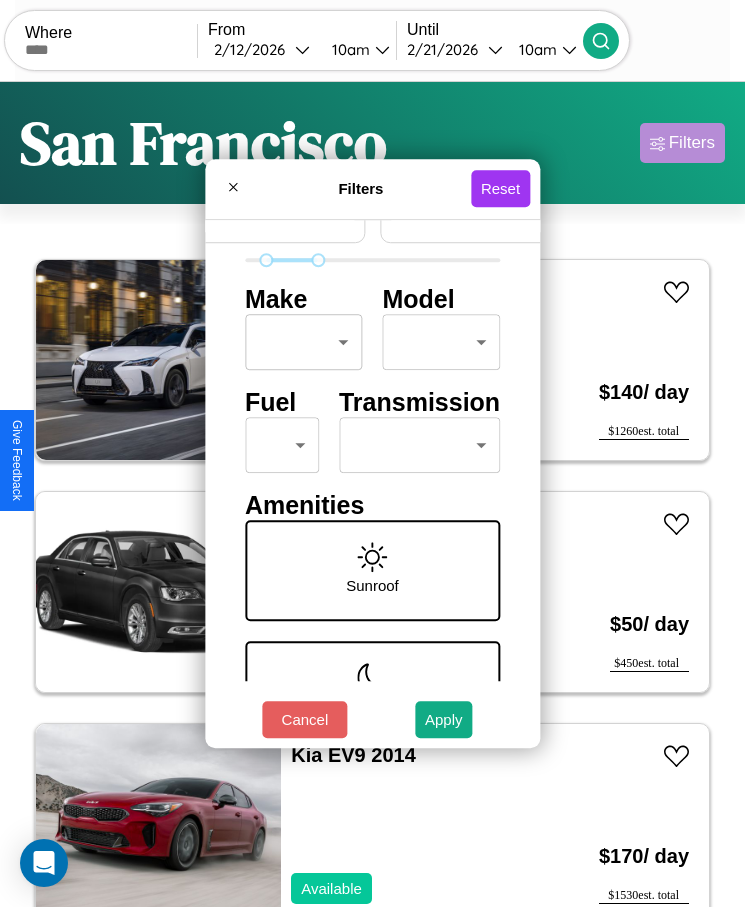 scroll, scrollTop: 85, scrollLeft: 0, axis: vertical 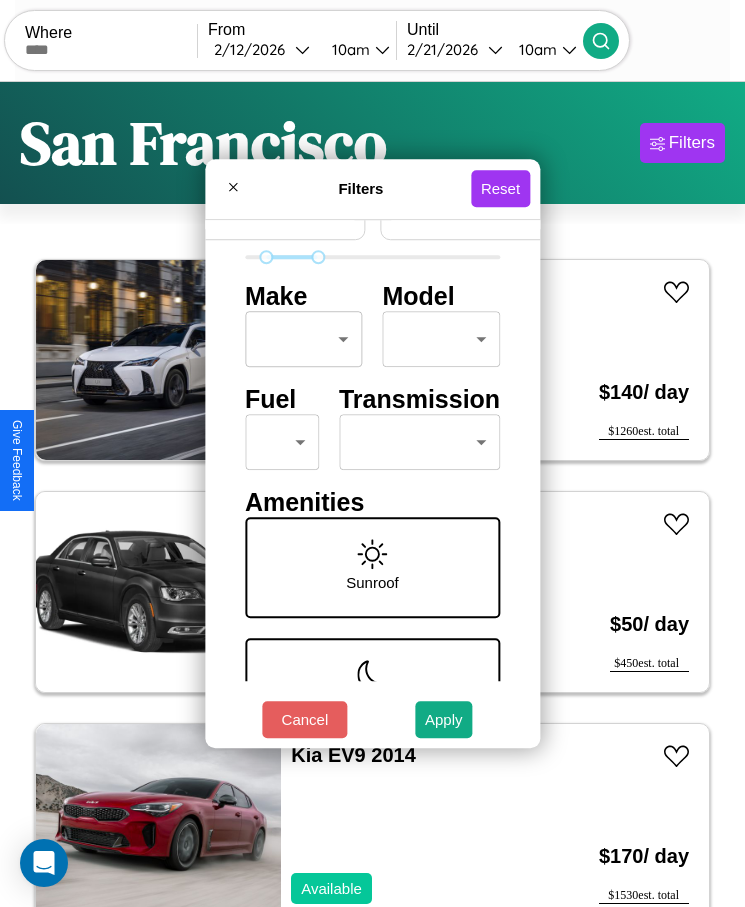 type on "**" 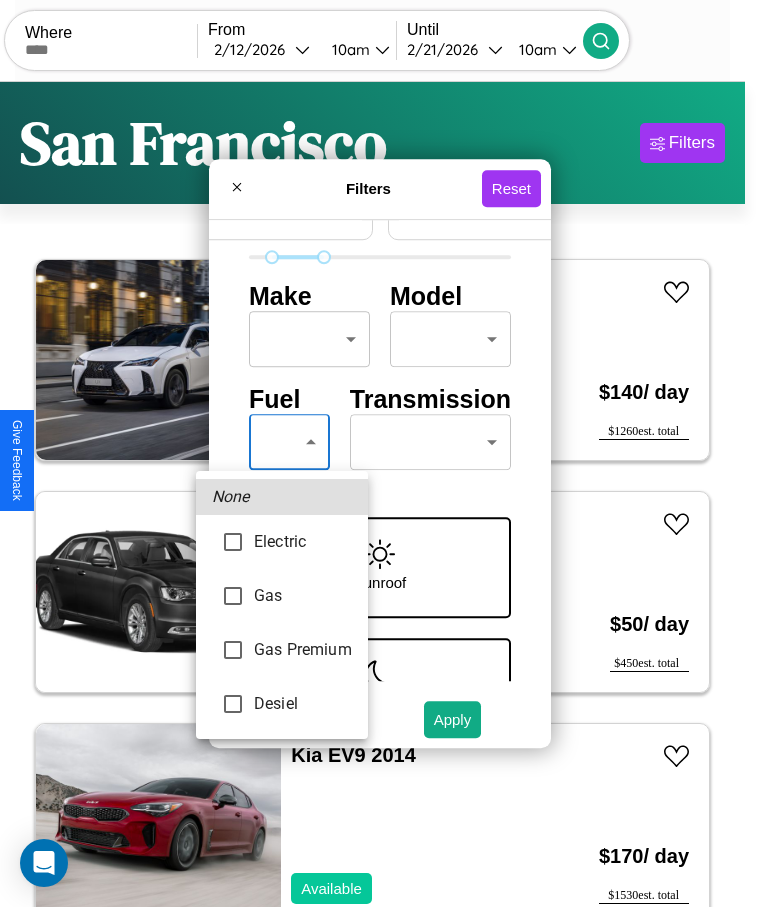 type on "********" 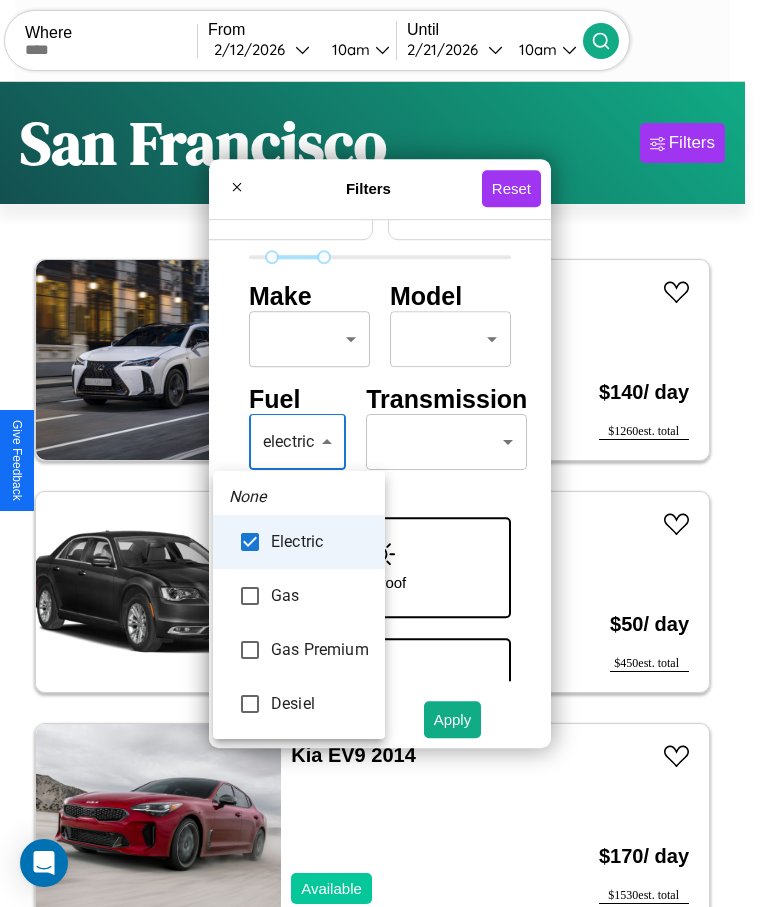 click at bounding box center (380, 453) 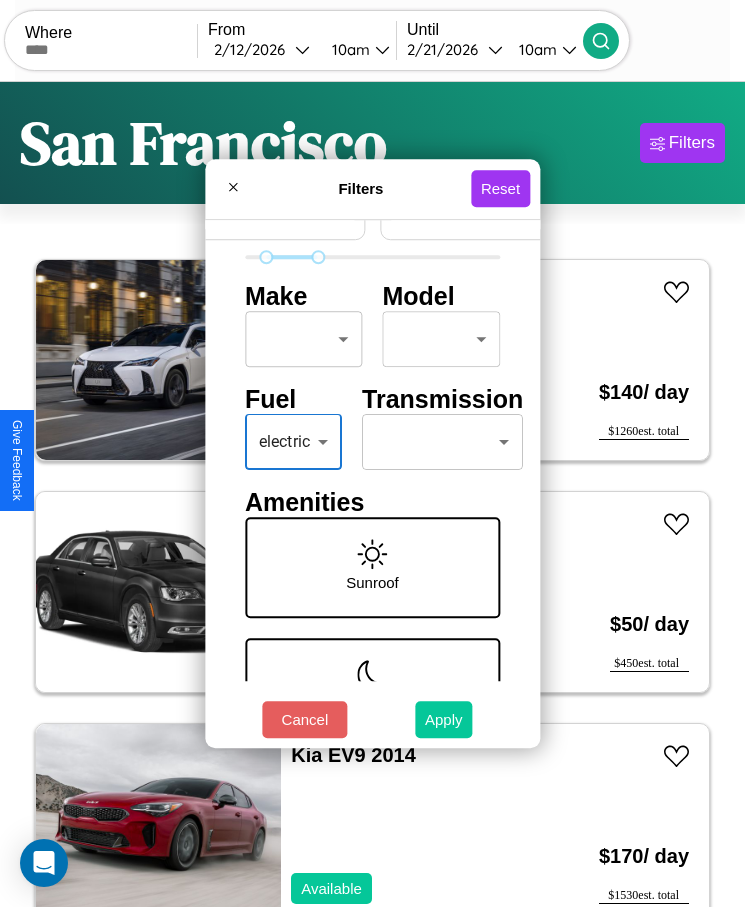 click on "Apply" at bounding box center [444, 719] 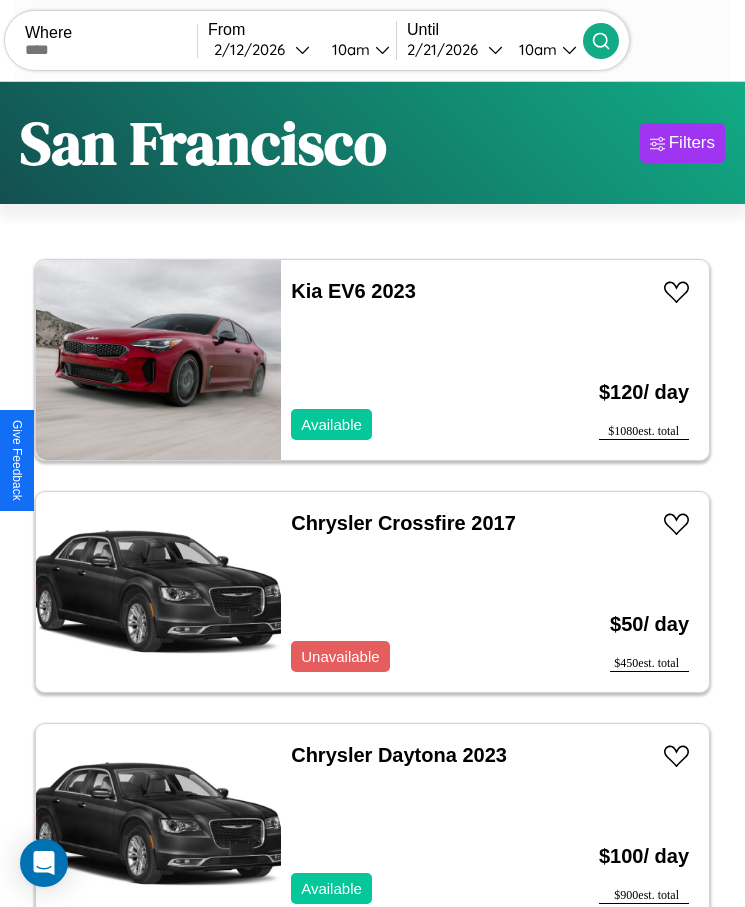 scroll, scrollTop: 48, scrollLeft: 0, axis: vertical 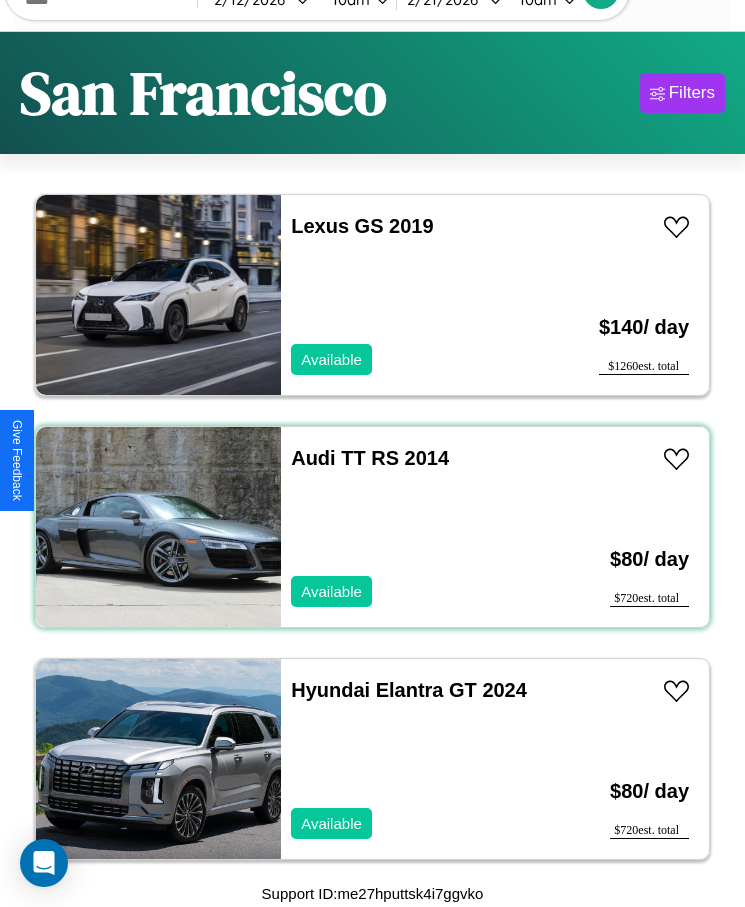 click on "Audi   TT RS   2014 Available" at bounding box center (413, 527) 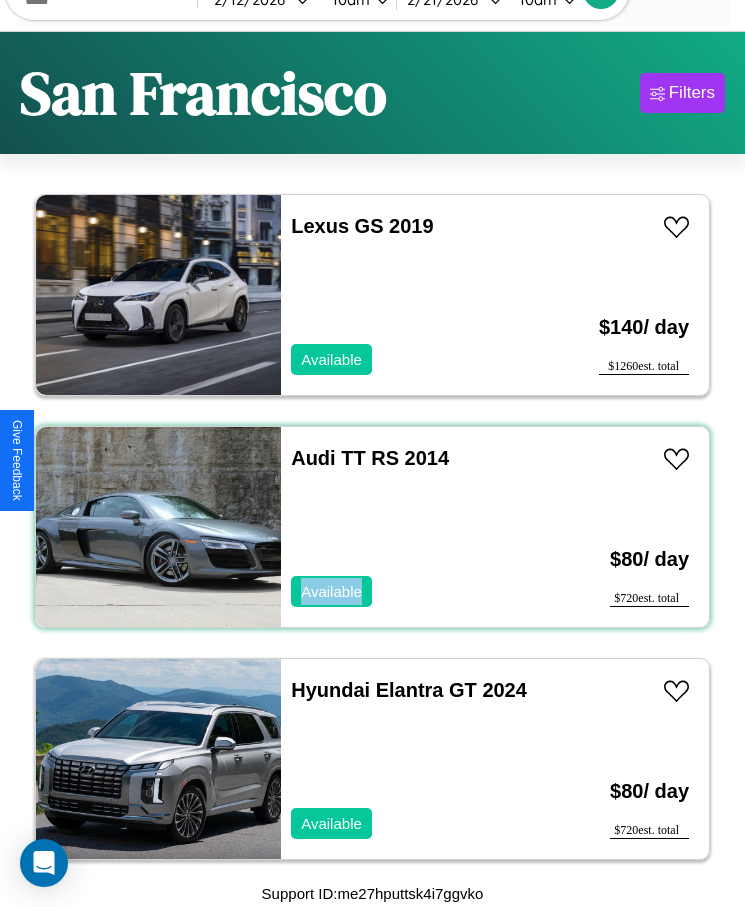 click on "Audi   TT RS   2014 Available" at bounding box center (413, 527) 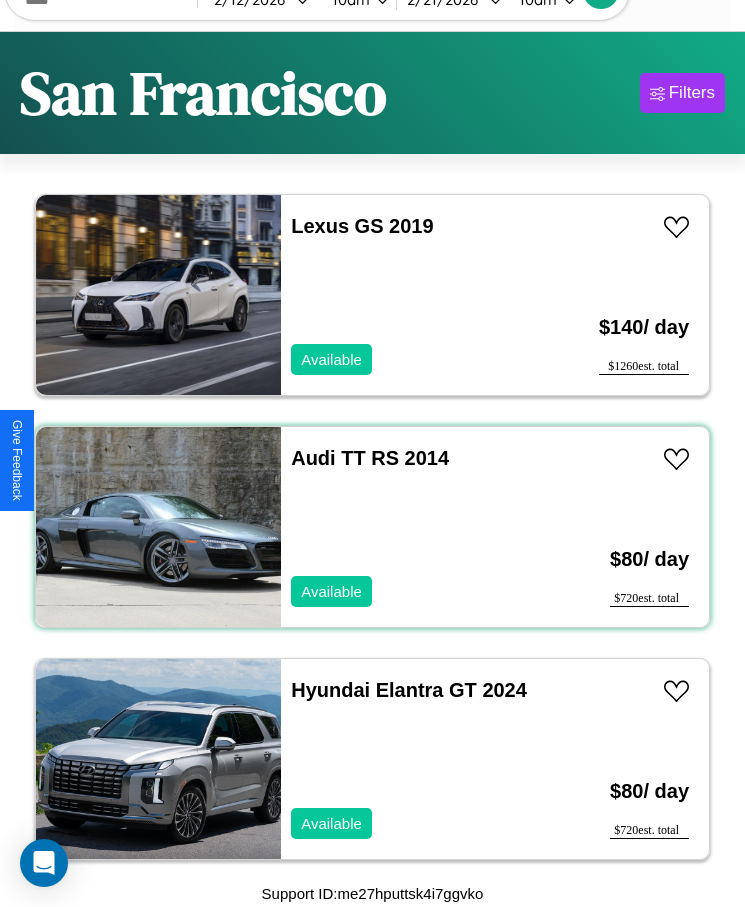 click on "Audi   TT RS   2014 Available" at bounding box center [413, 527] 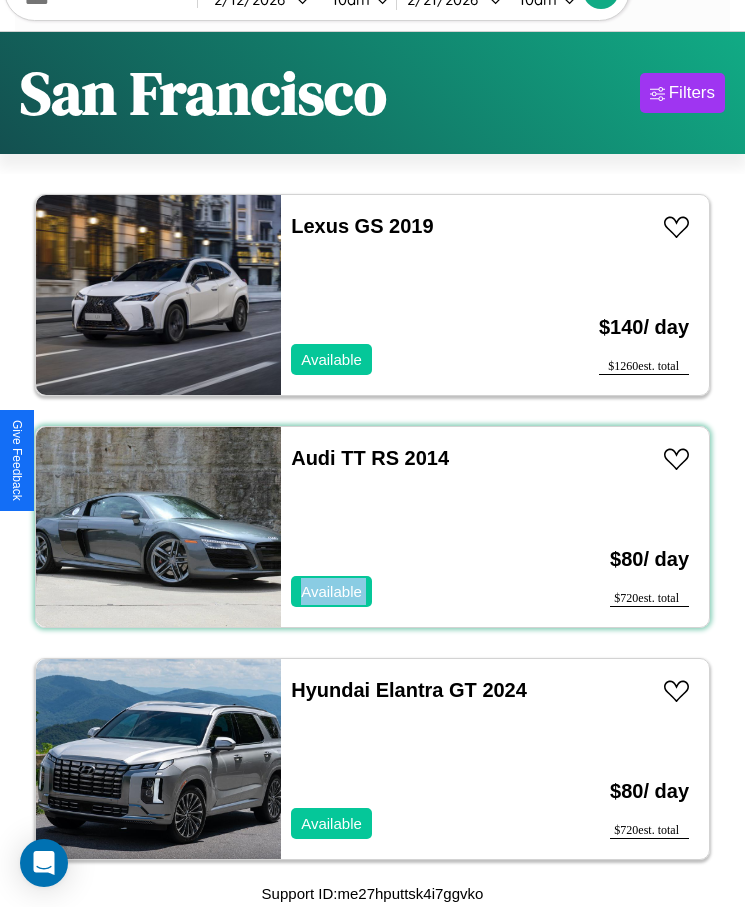 click on "Audi   TT RS   2014 Available" at bounding box center (413, 527) 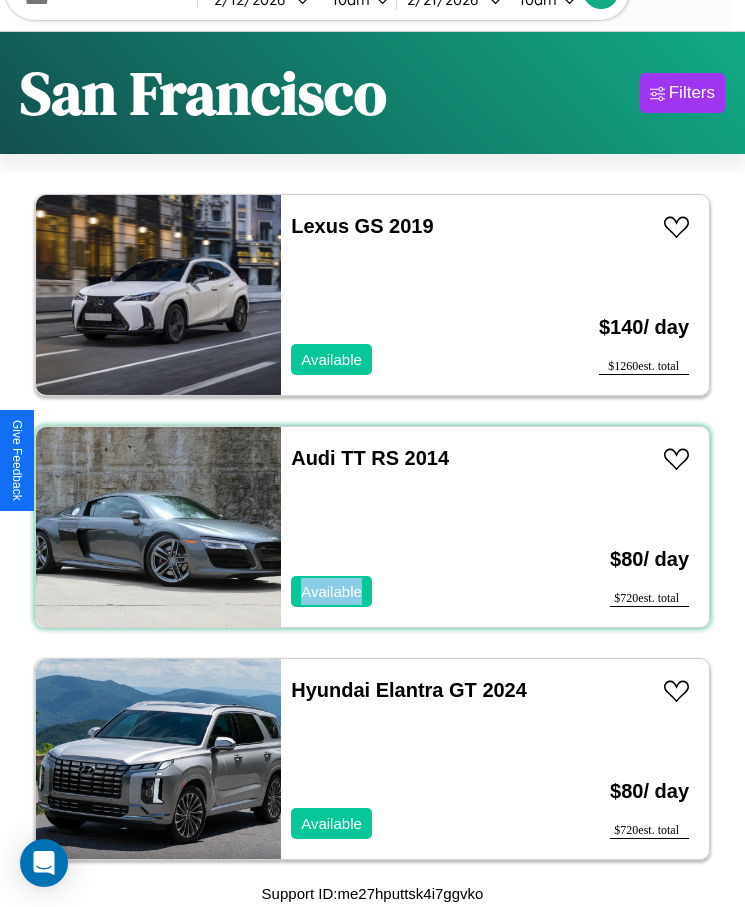 click on "Audi   TT RS   2014 Available" at bounding box center [413, 527] 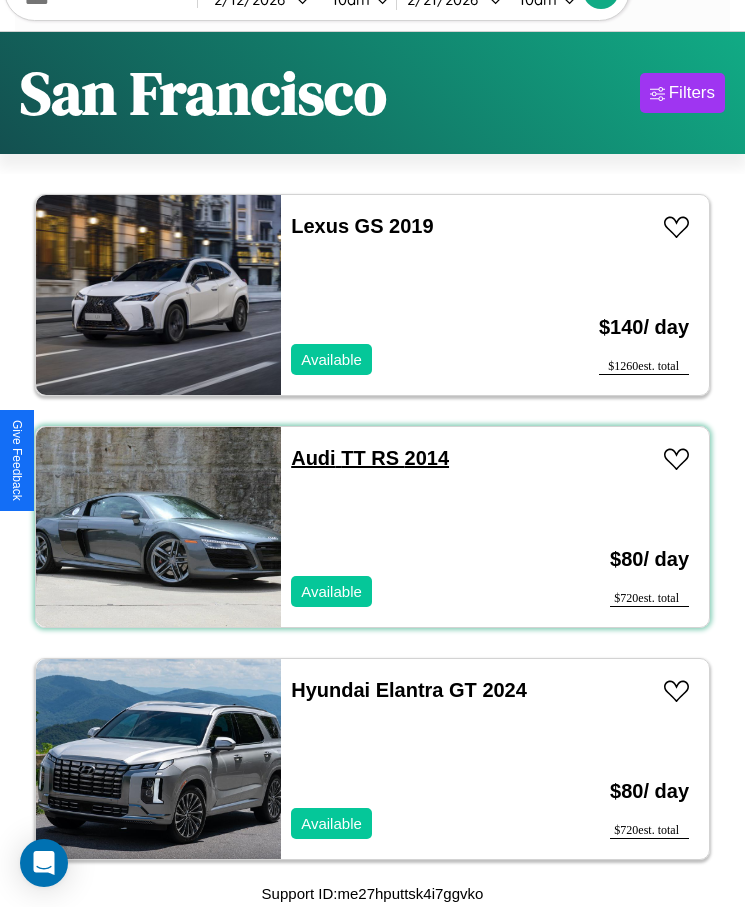 click on "Audi   TT RS   2014" at bounding box center (370, 458) 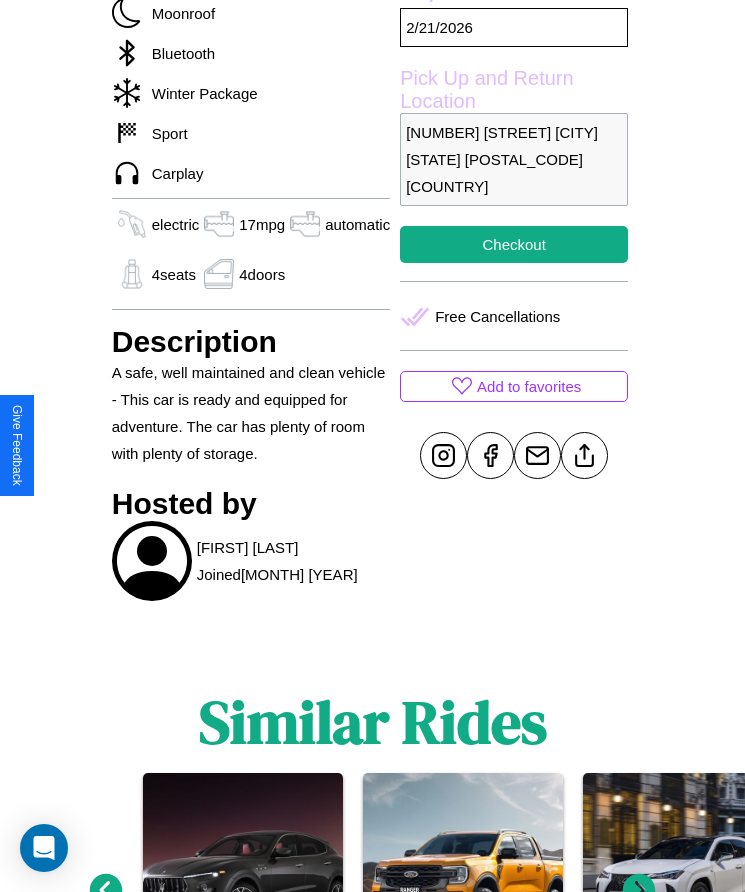 scroll, scrollTop: 794, scrollLeft: 0, axis: vertical 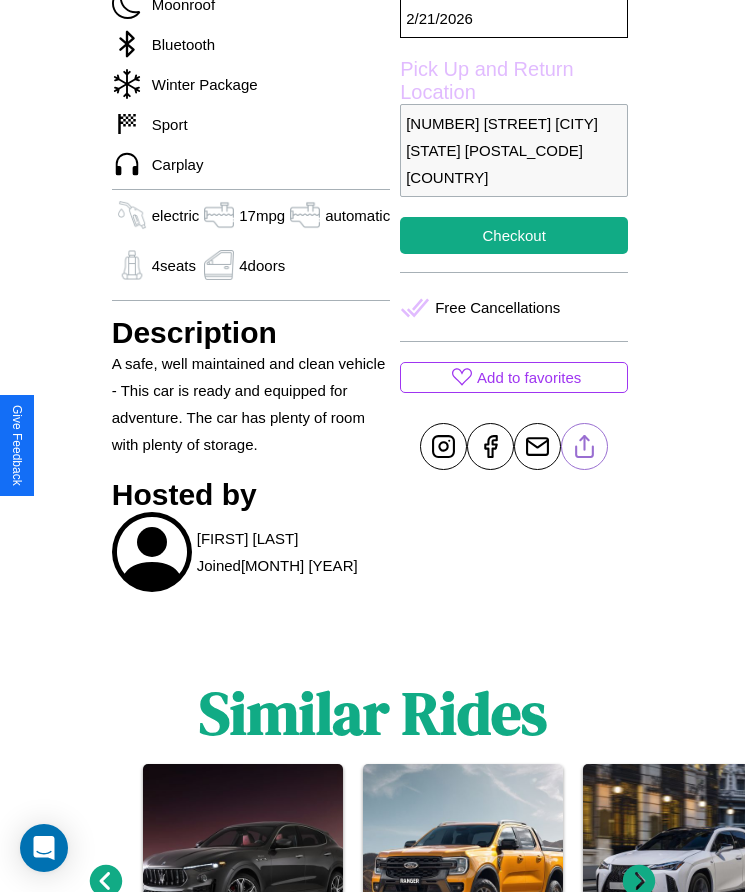 click 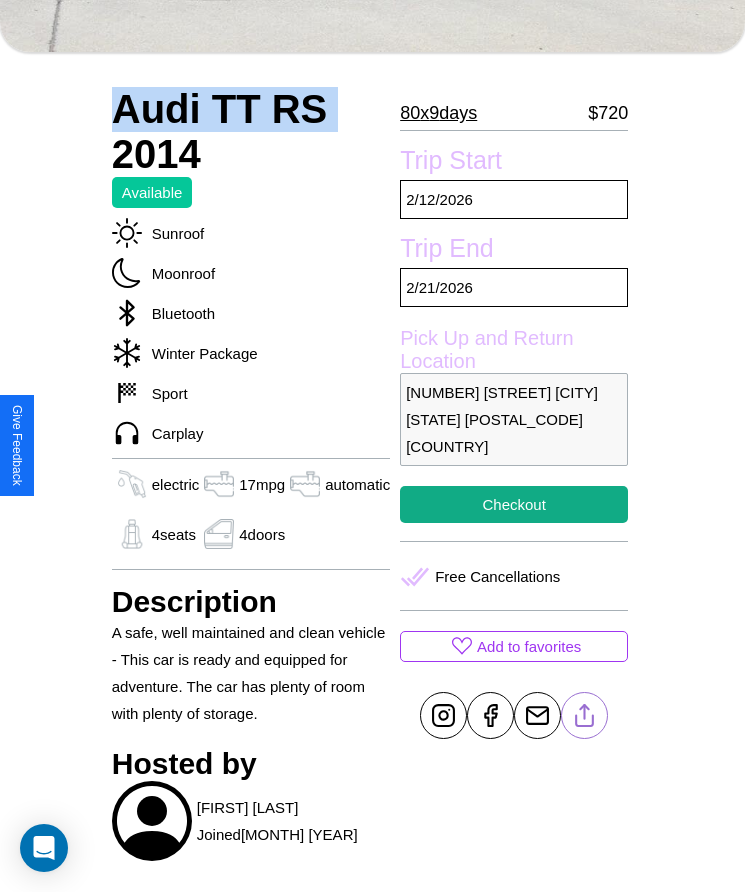 scroll, scrollTop: 583, scrollLeft: 0, axis: vertical 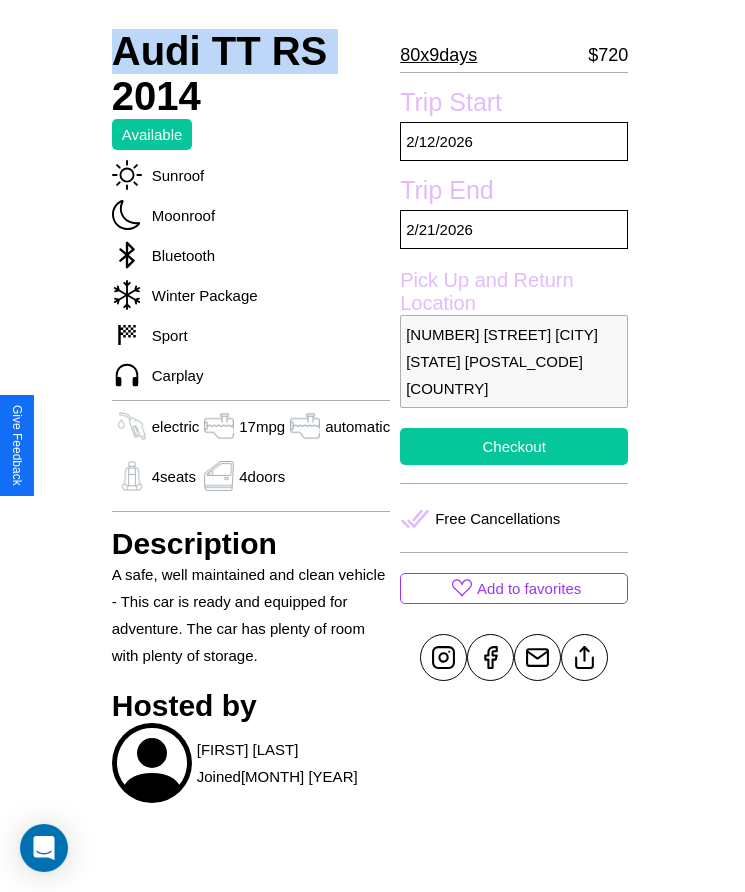 click on "Checkout" at bounding box center [514, 446] 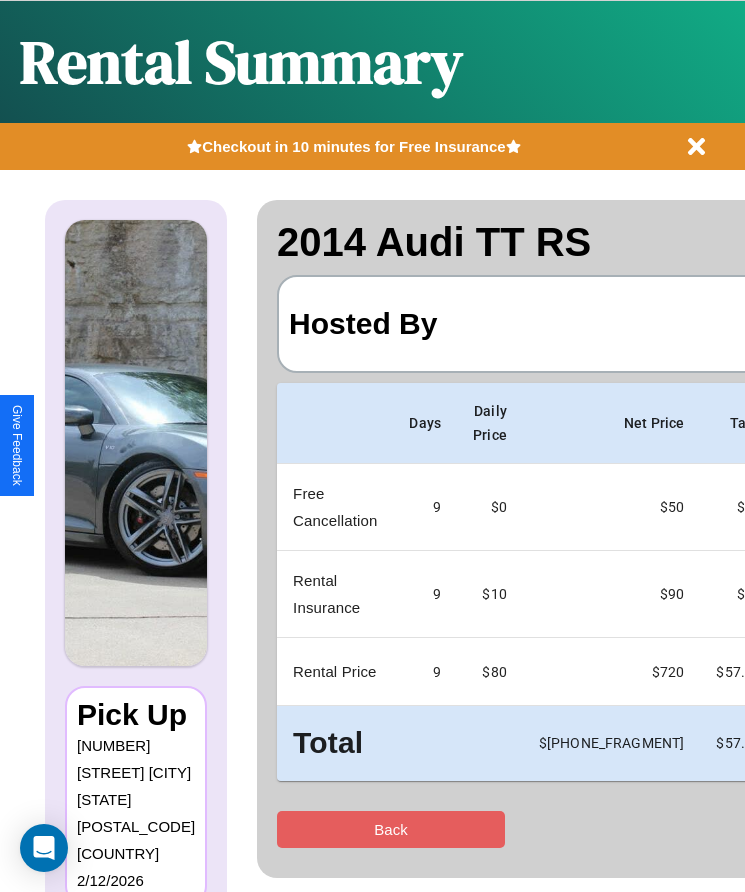 scroll, scrollTop: 0, scrollLeft: 118, axis: horizontal 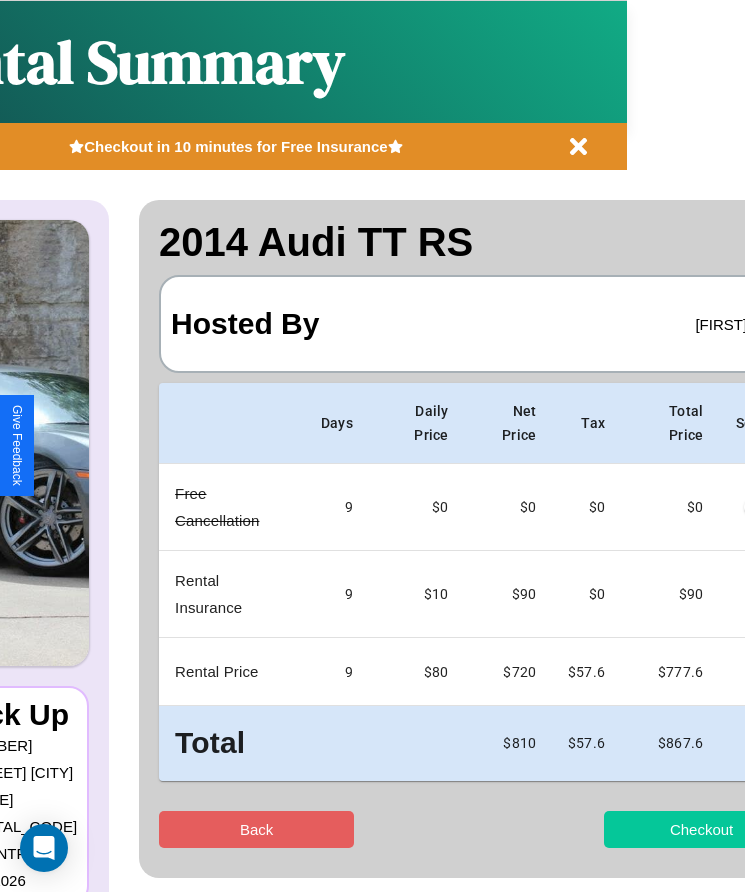 click on "Checkout" at bounding box center [701, 829] 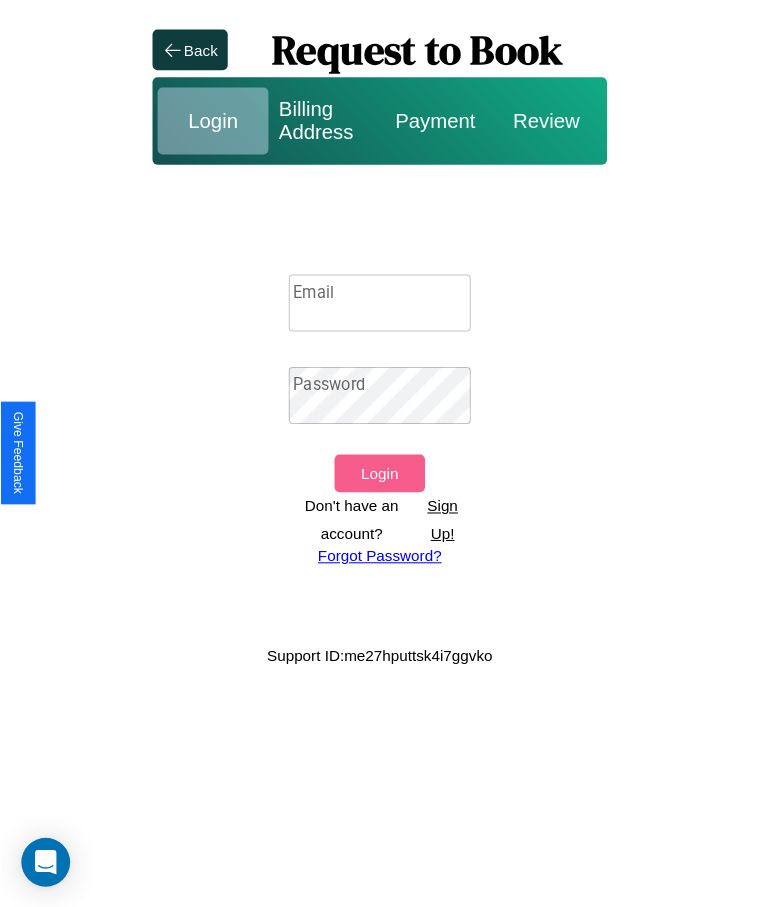 scroll, scrollTop: 0, scrollLeft: 0, axis: both 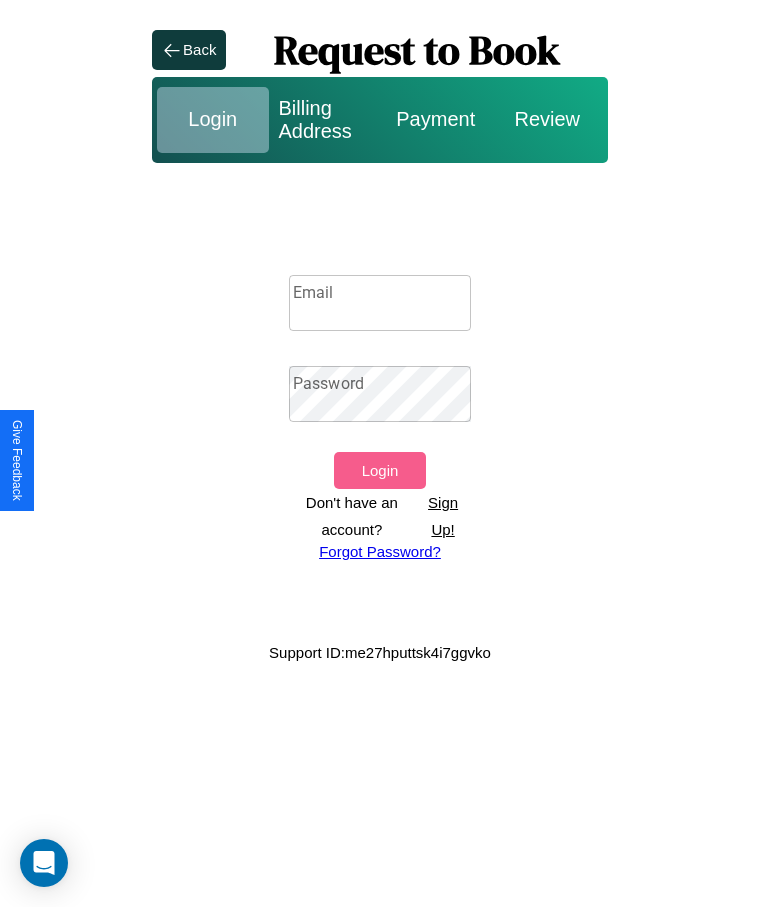 click on "Sign Up!" at bounding box center [443, 516] 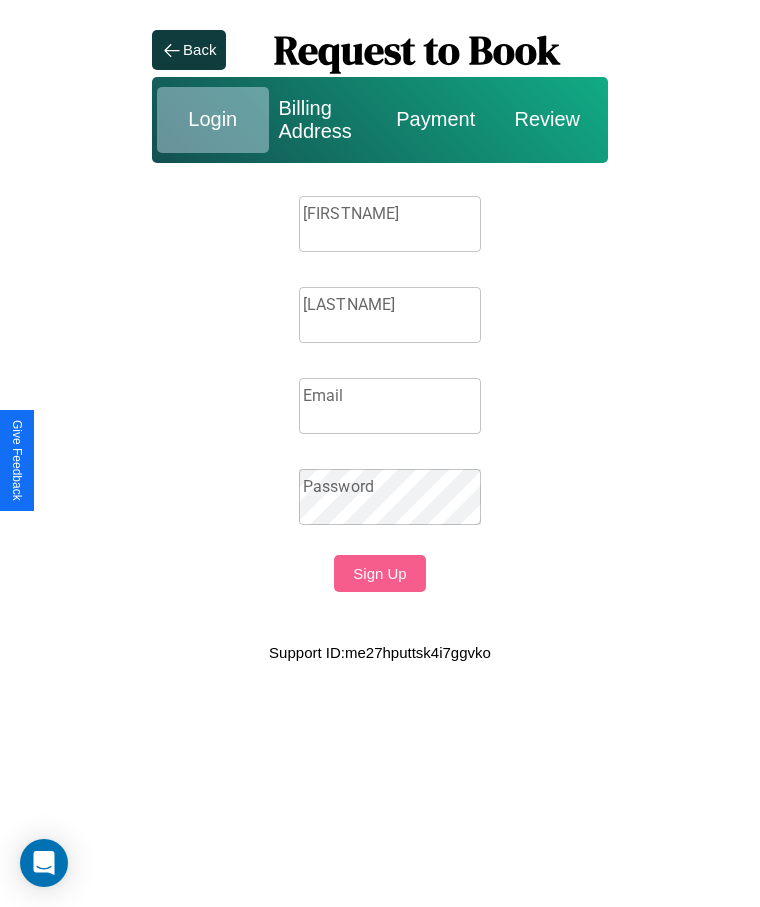 click on "Firstname" at bounding box center [390, 224] 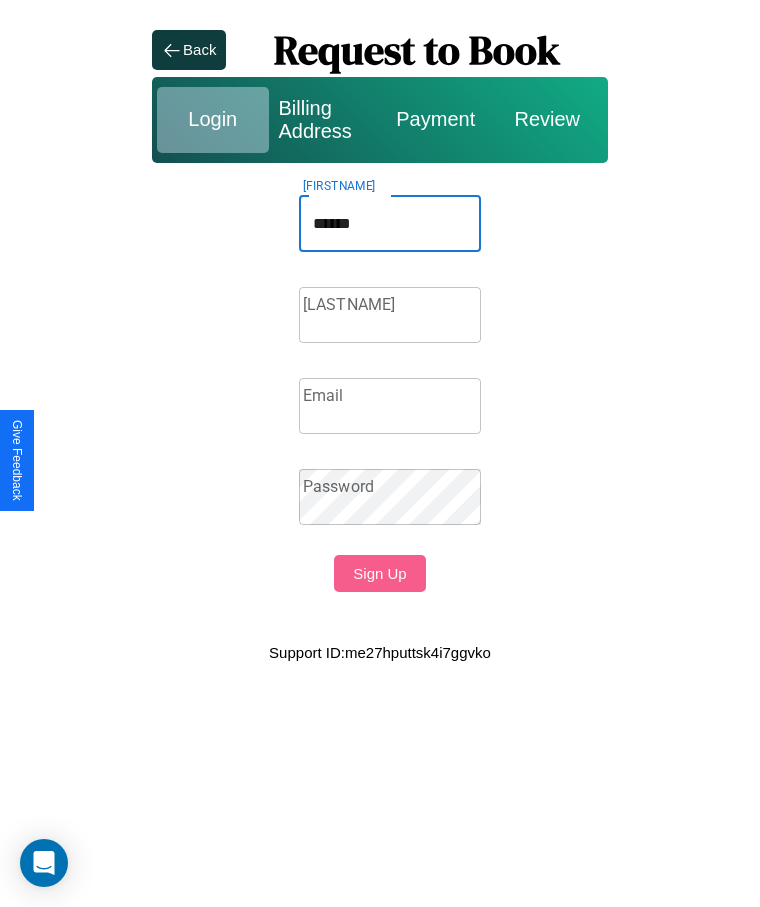 type on "******" 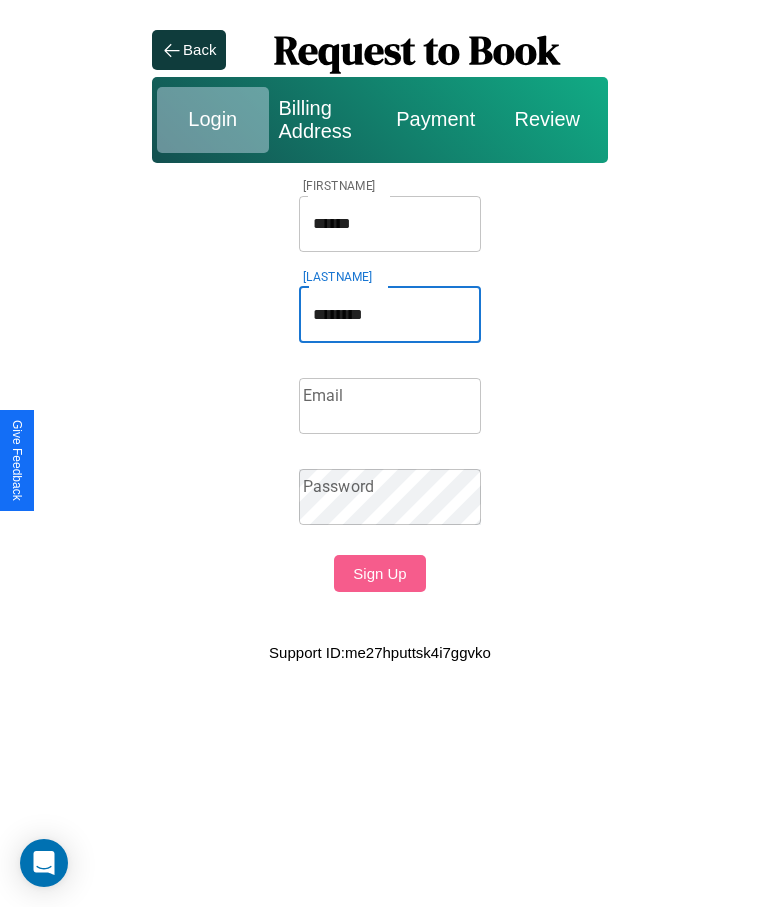 type on "********" 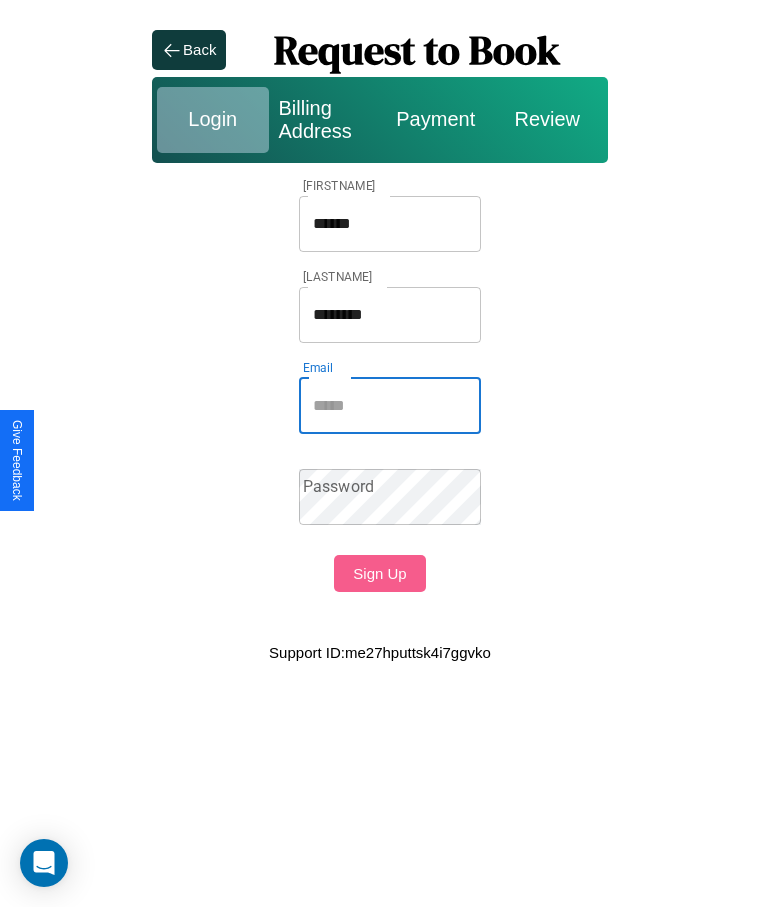 click on "Email" at bounding box center (390, 406) 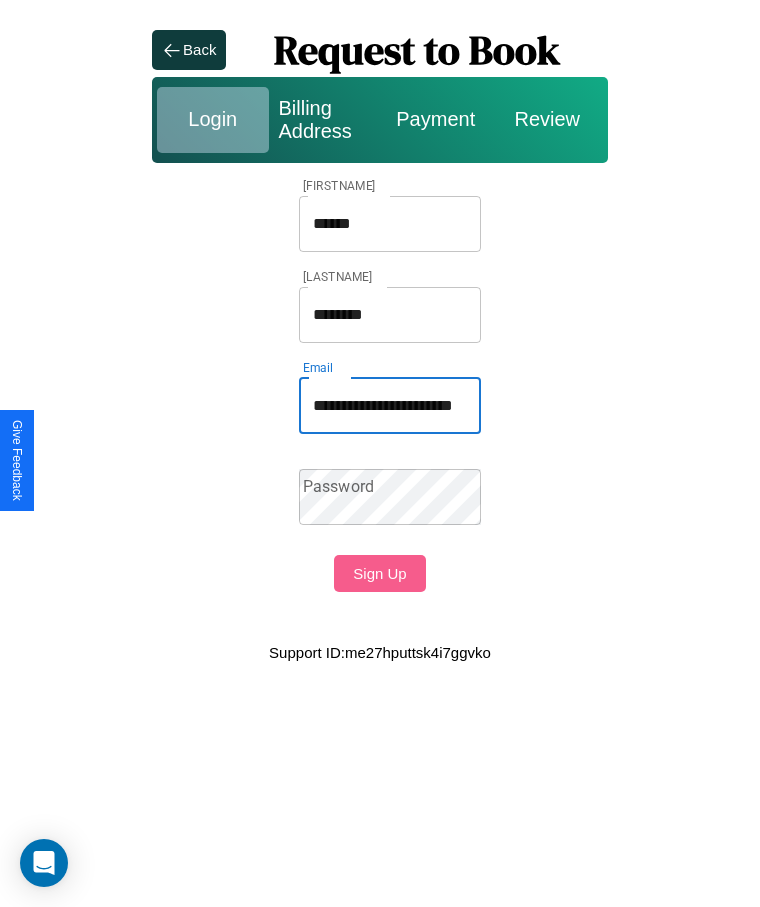 scroll, scrollTop: 0, scrollLeft: 47, axis: horizontal 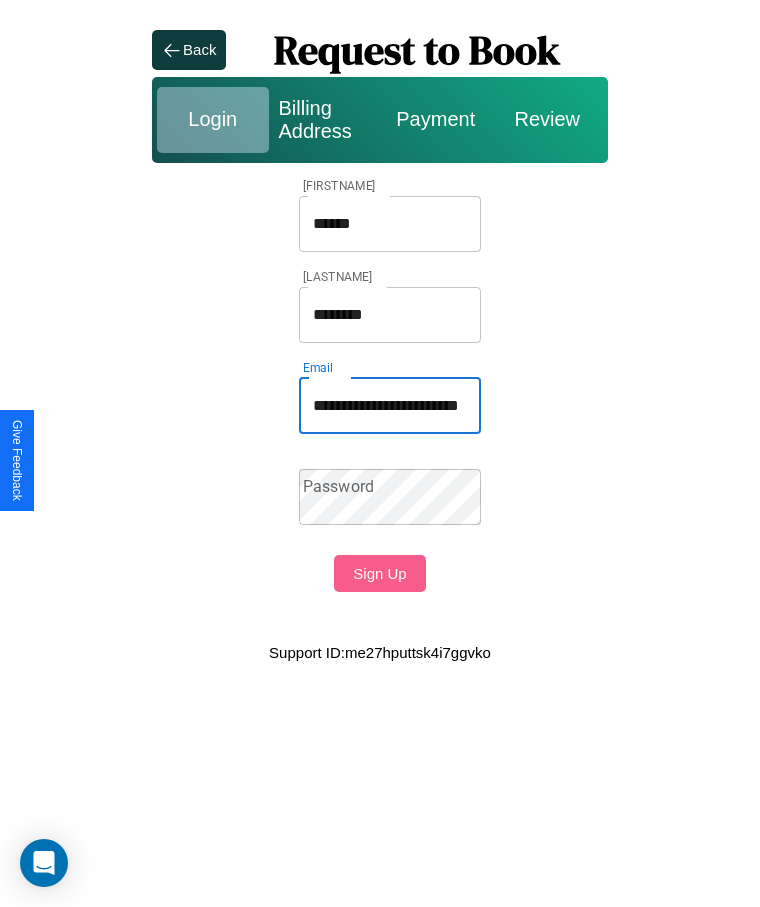 type on "**********" 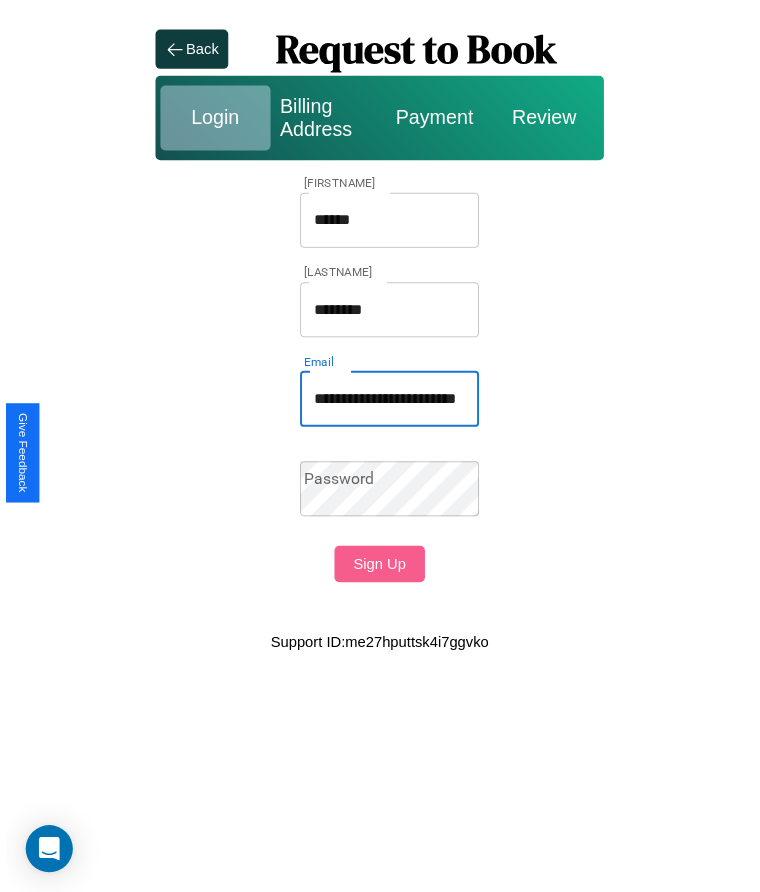 scroll, scrollTop: 0, scrollLeft: 0, axis: both 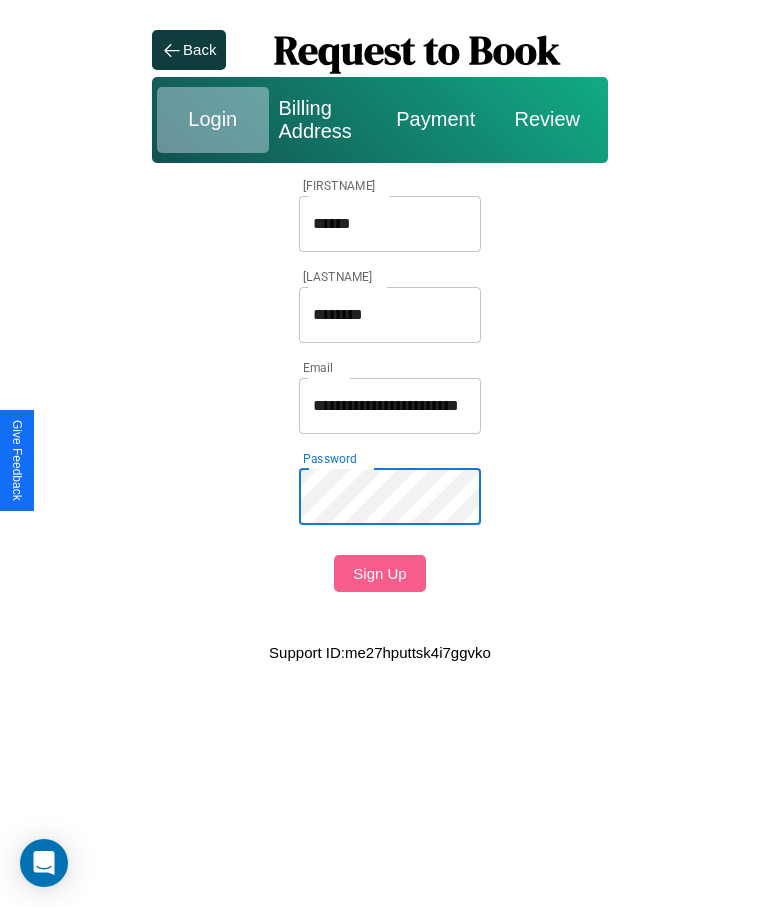 click on "Sign Up" at bounding box center (379, 573) 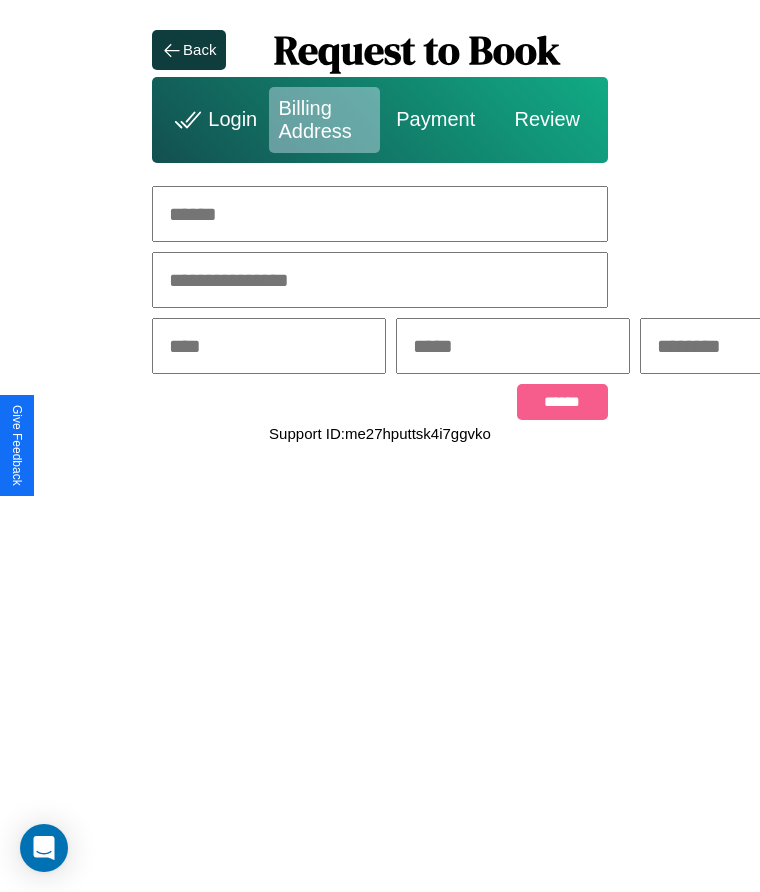 click at bounding box center [380, 214] 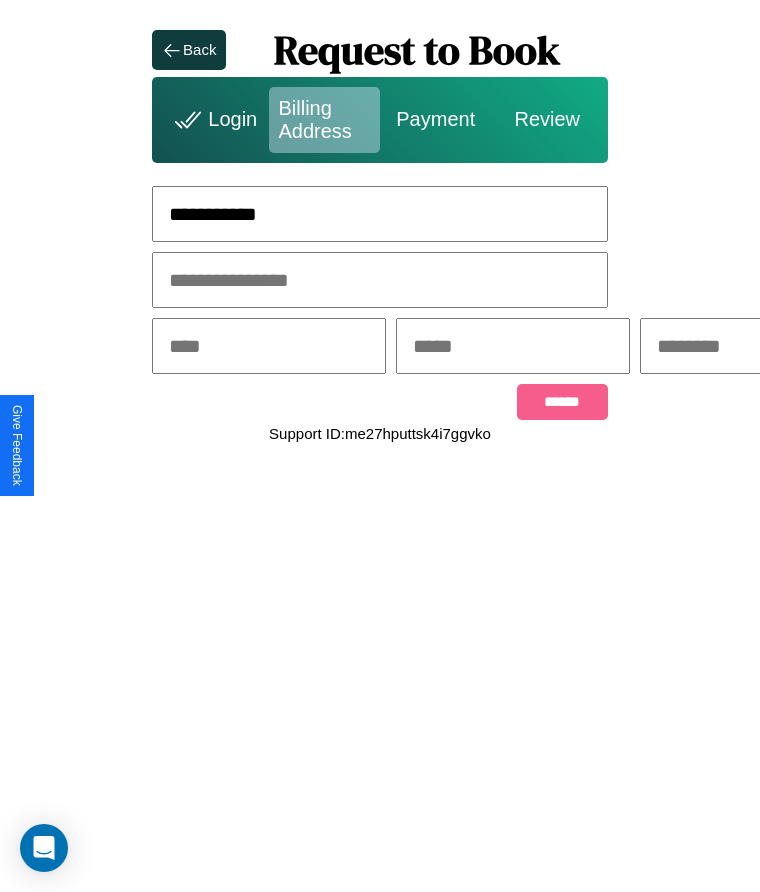 type on "**********" 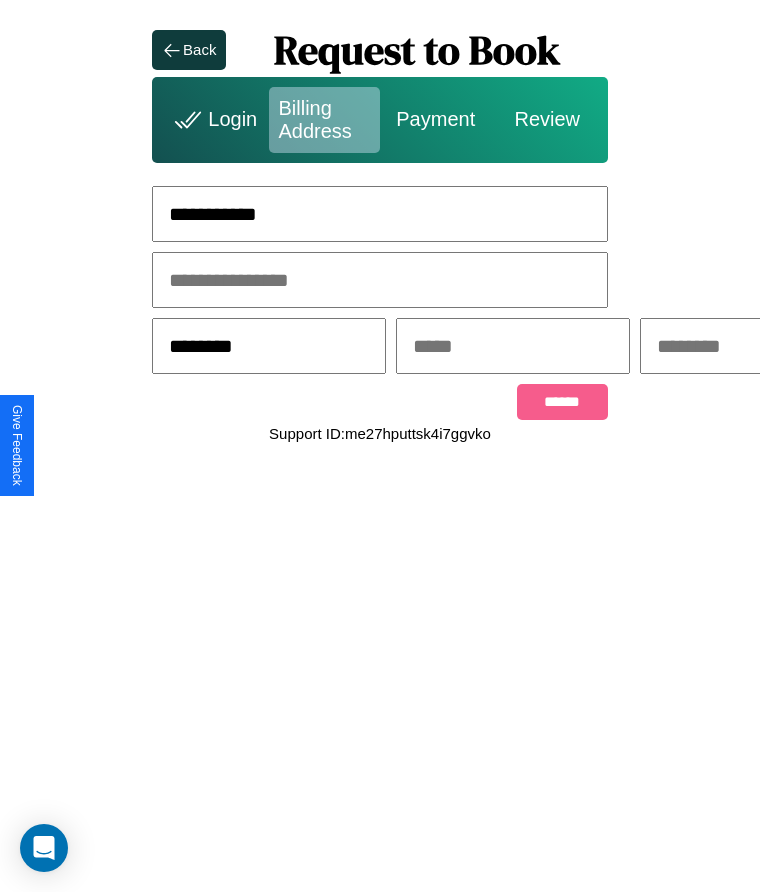 type on "********" 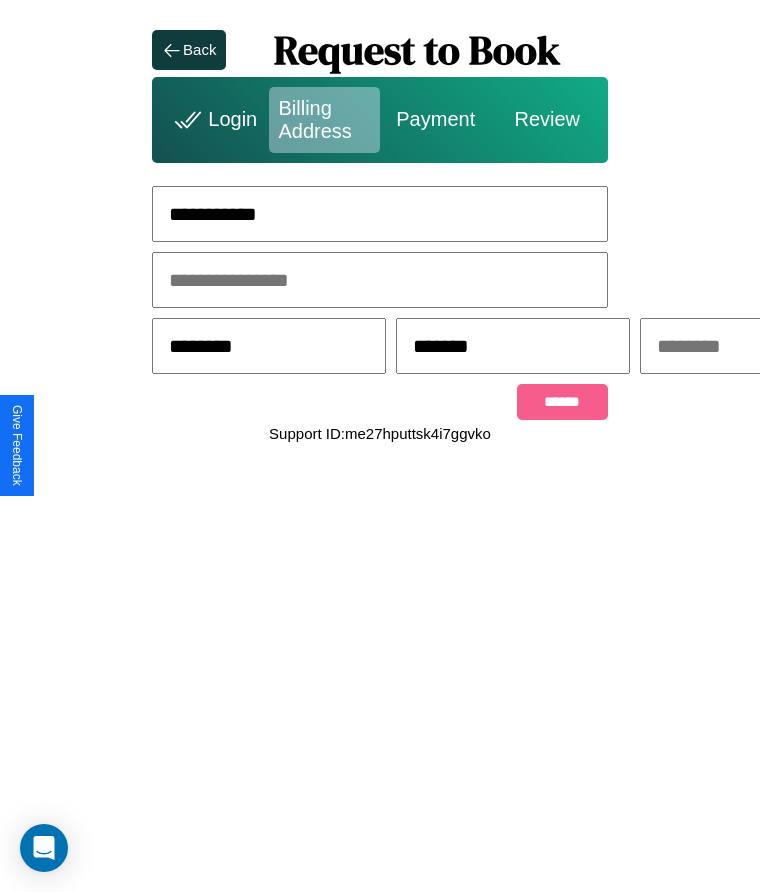scroll, scrollTop: 0, scrollLeft: 309, axis: horizontal 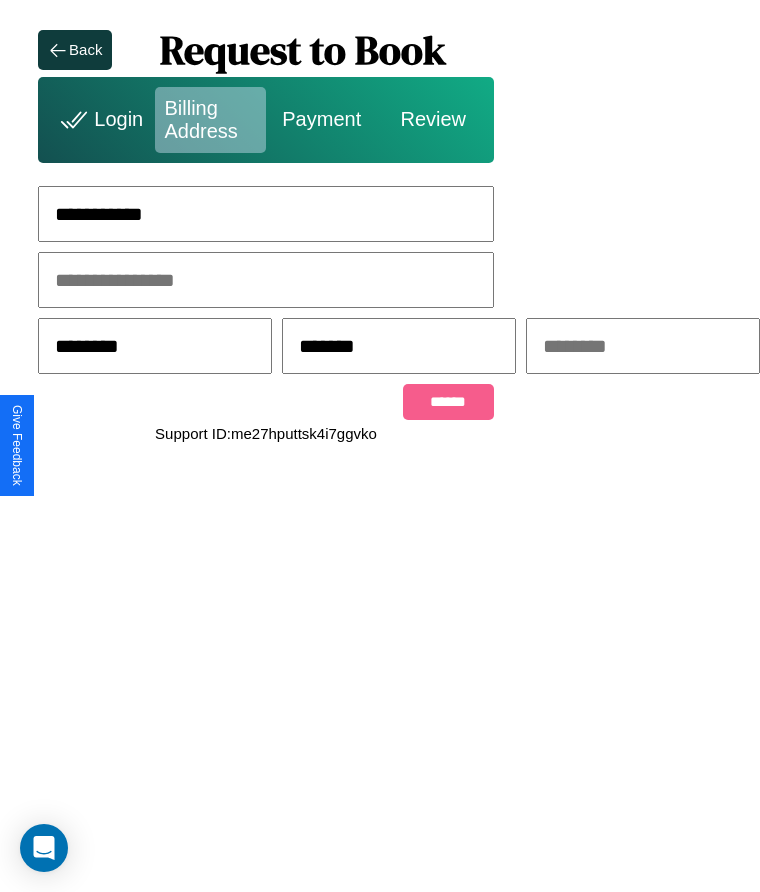 type on "*******" 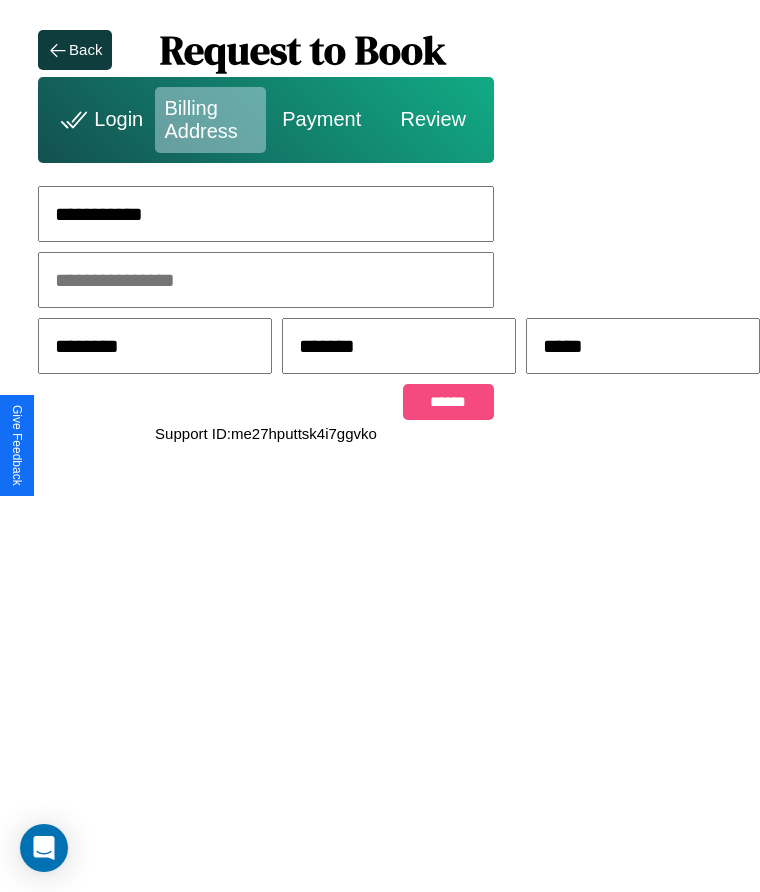 type on "*****" 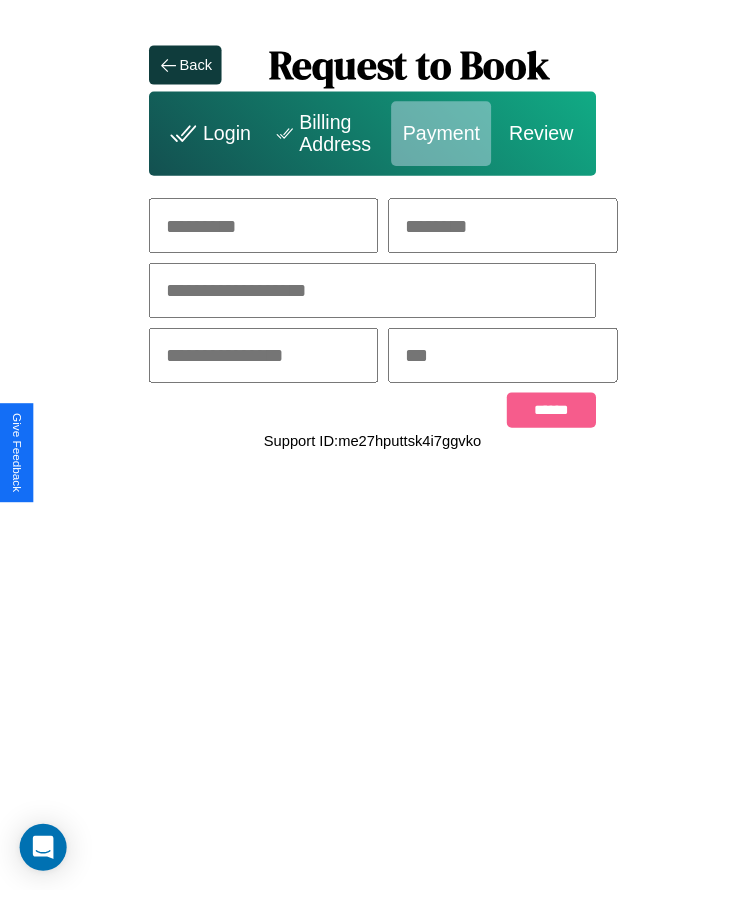 scroll, scrollTop: 0, scrollLeft: 0, axis: both 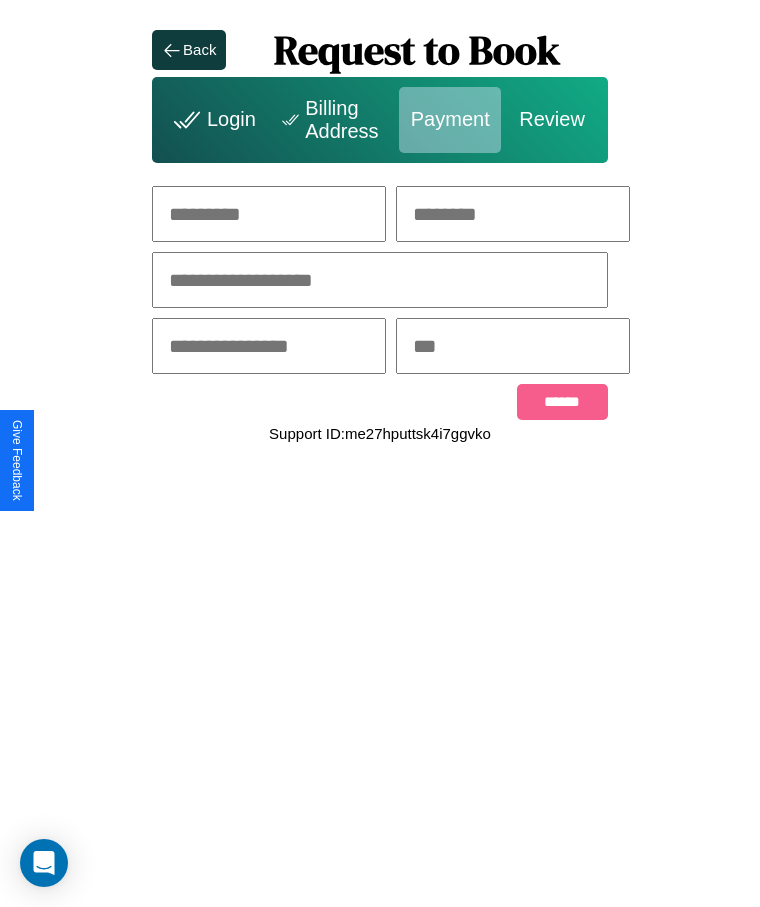 click at bounding box center [269, 214] 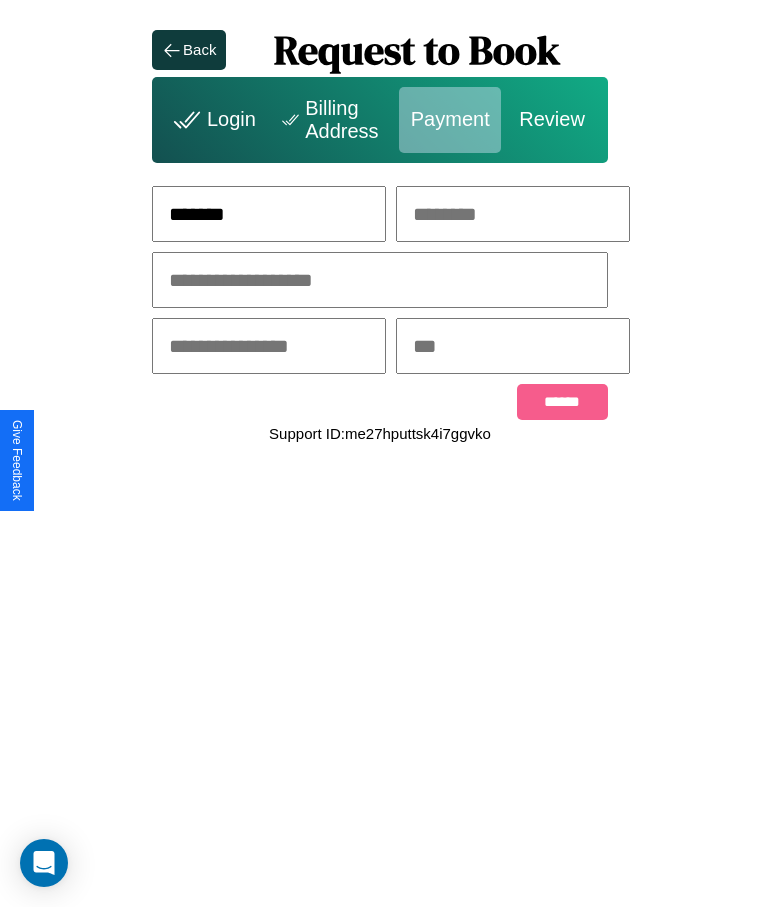 type on "*******" 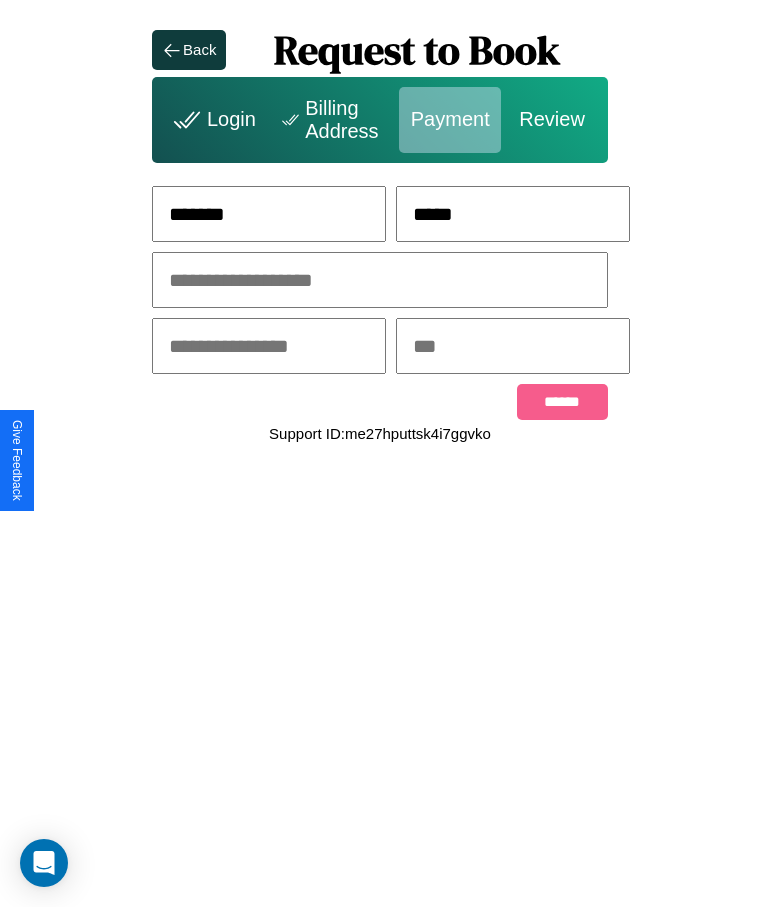 type on "*****" 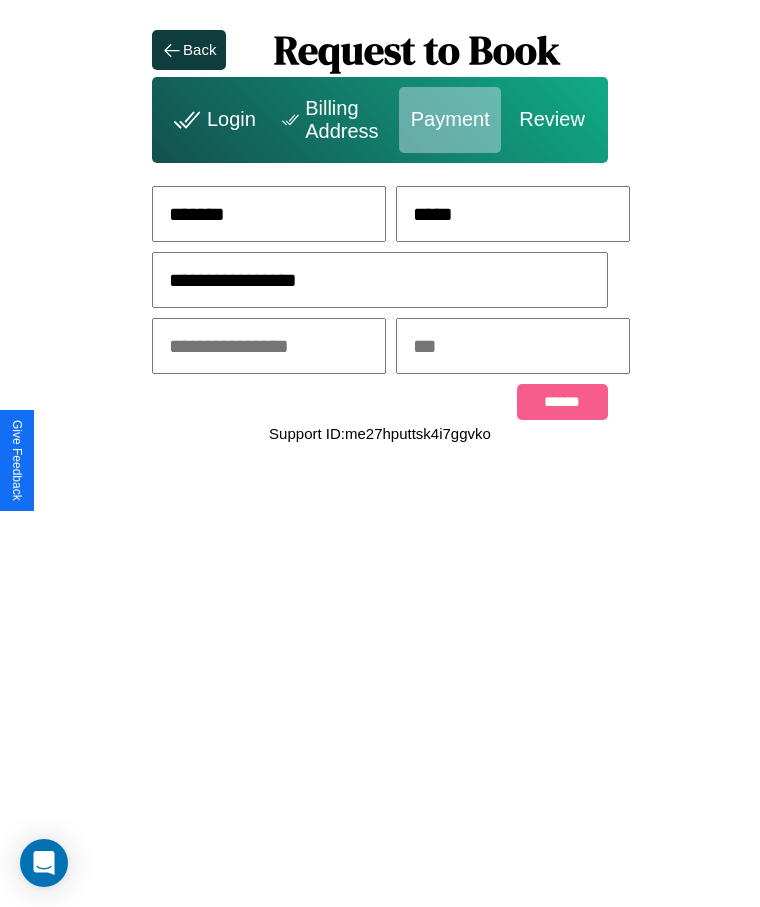 type on "**********" 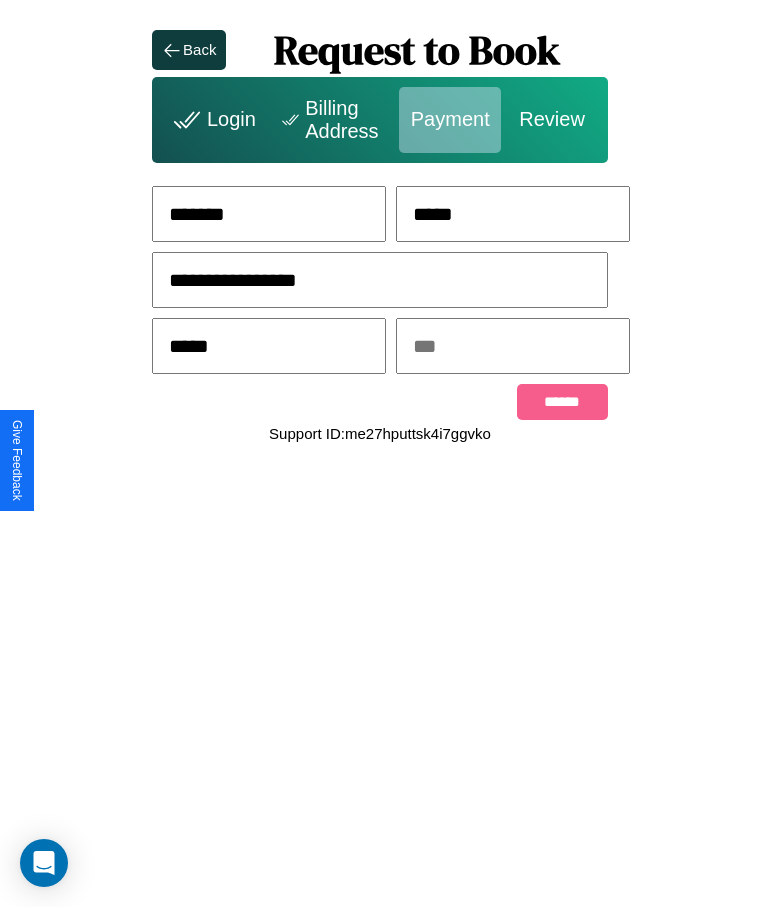 type on "*****" 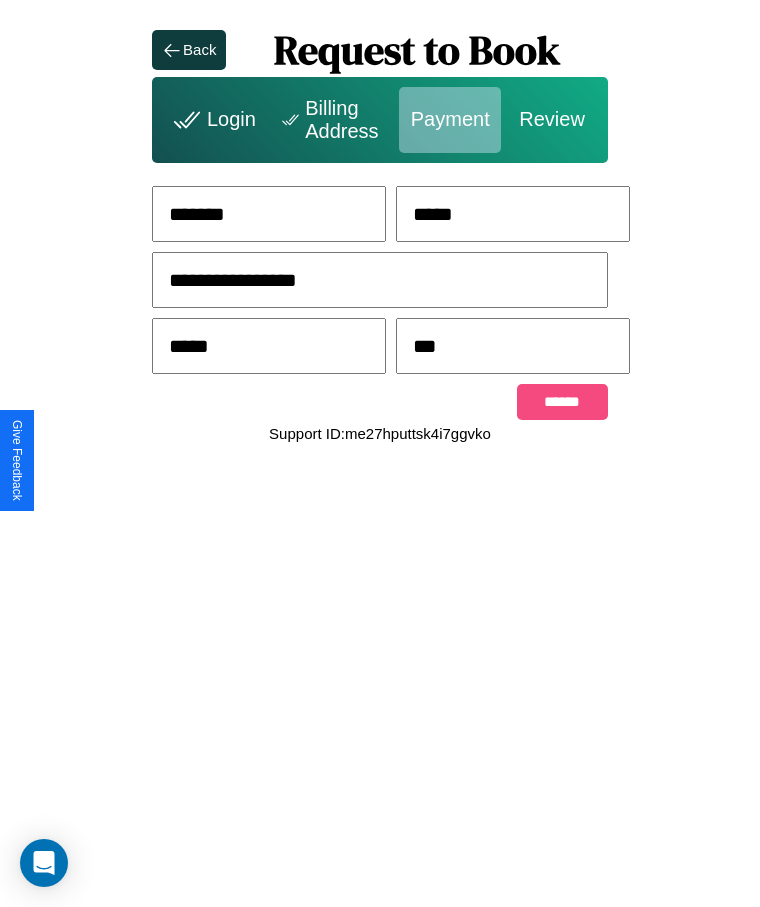 type on "***" 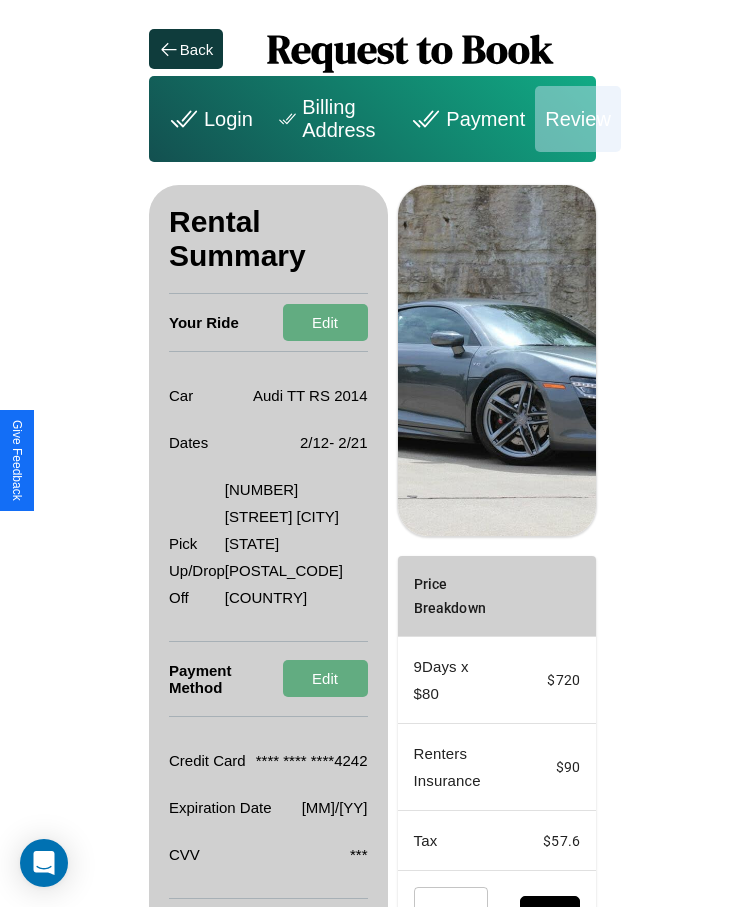 click on "Promo Code" at bounding box center [440, 915] 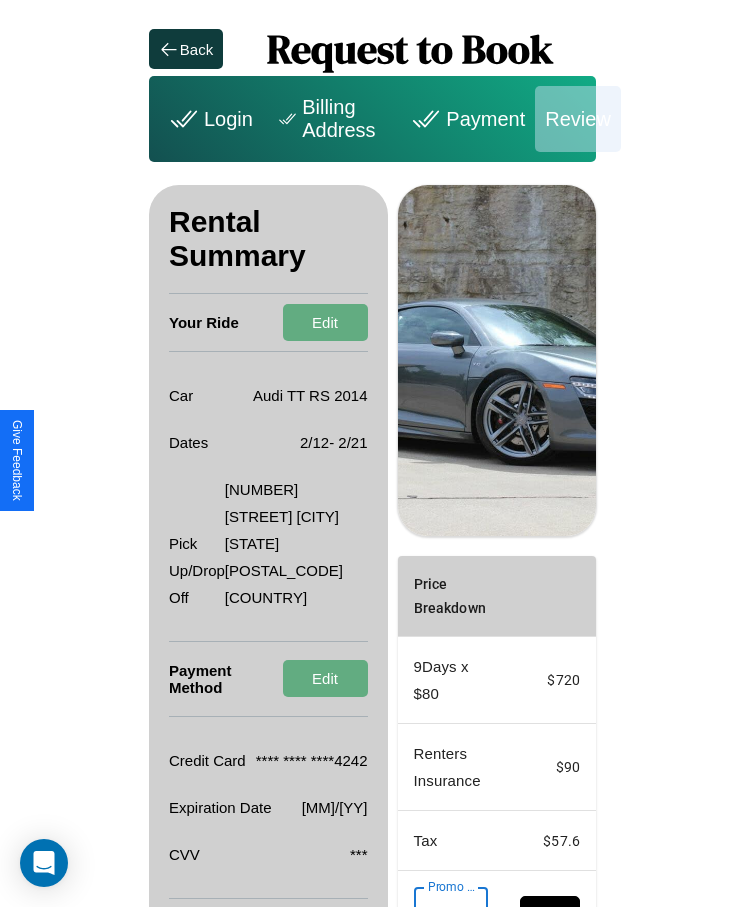 scroll, scrollTop: 0, scrollLeft: 67, axis: horizontal 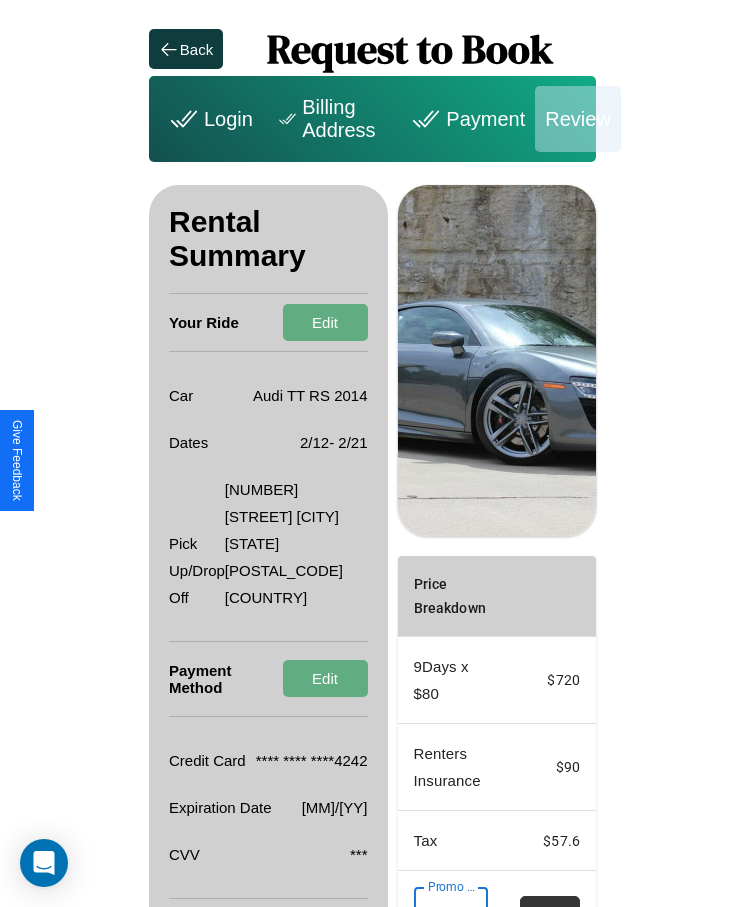 type on "**********" 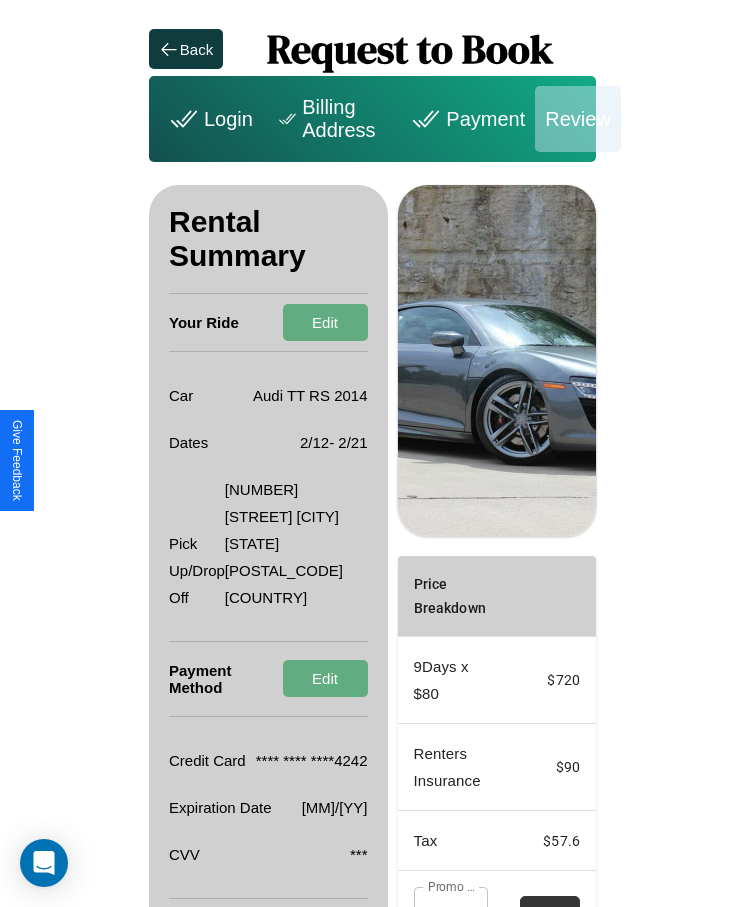 scroll, scrollTop: 0, scrollLeft: 0, axis: both 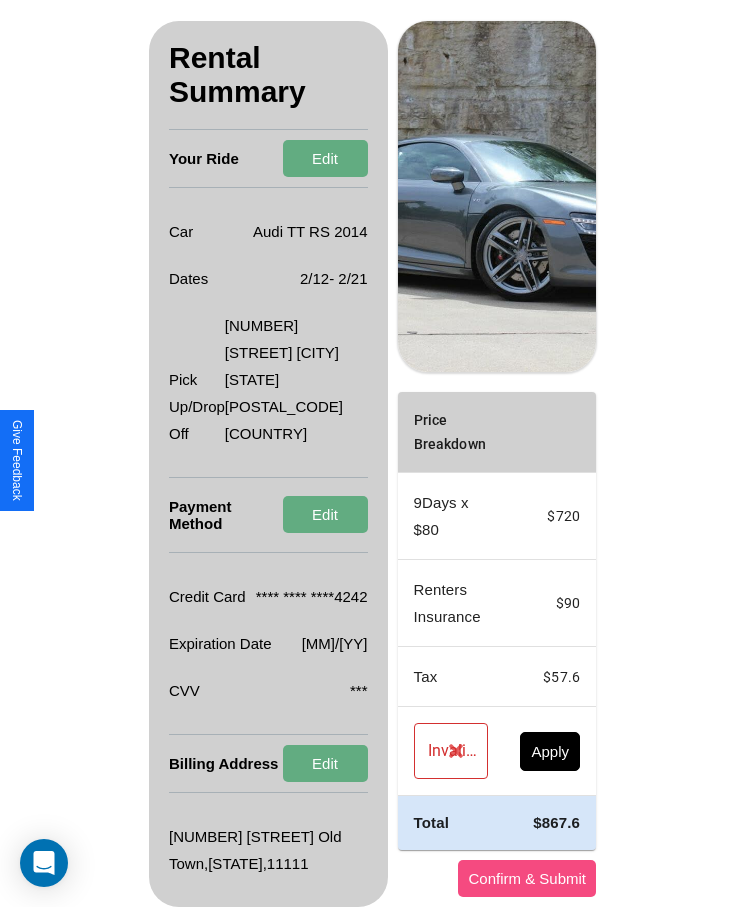 click on "Confirm & Submit" at bounding box center [527, 878] 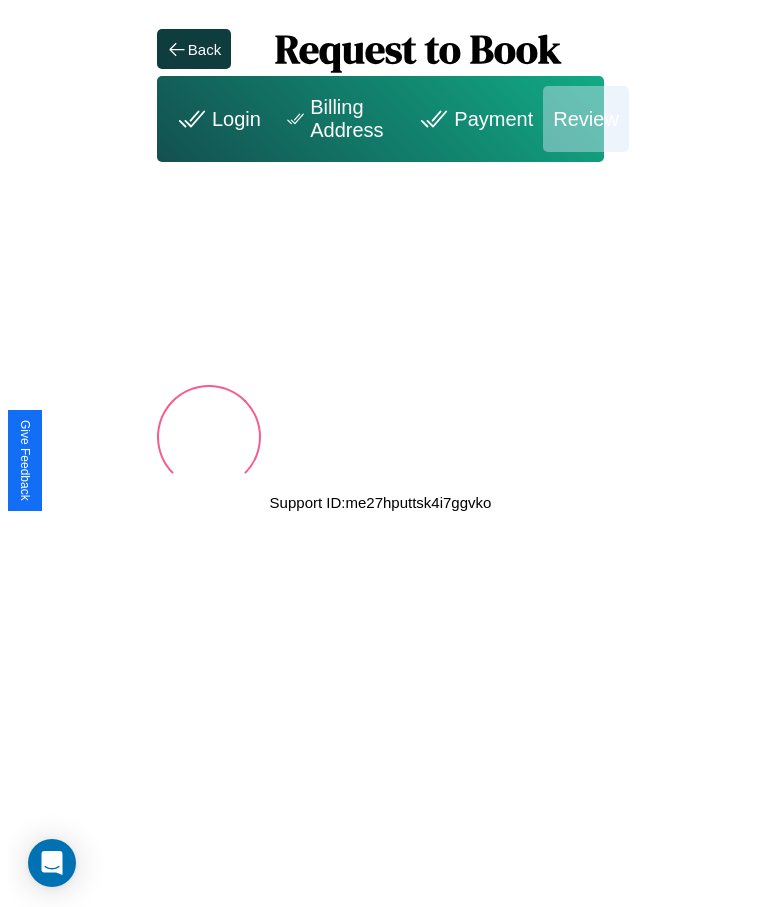 scroll, scrollTop: 0, scrollLeft: 0, axis: both 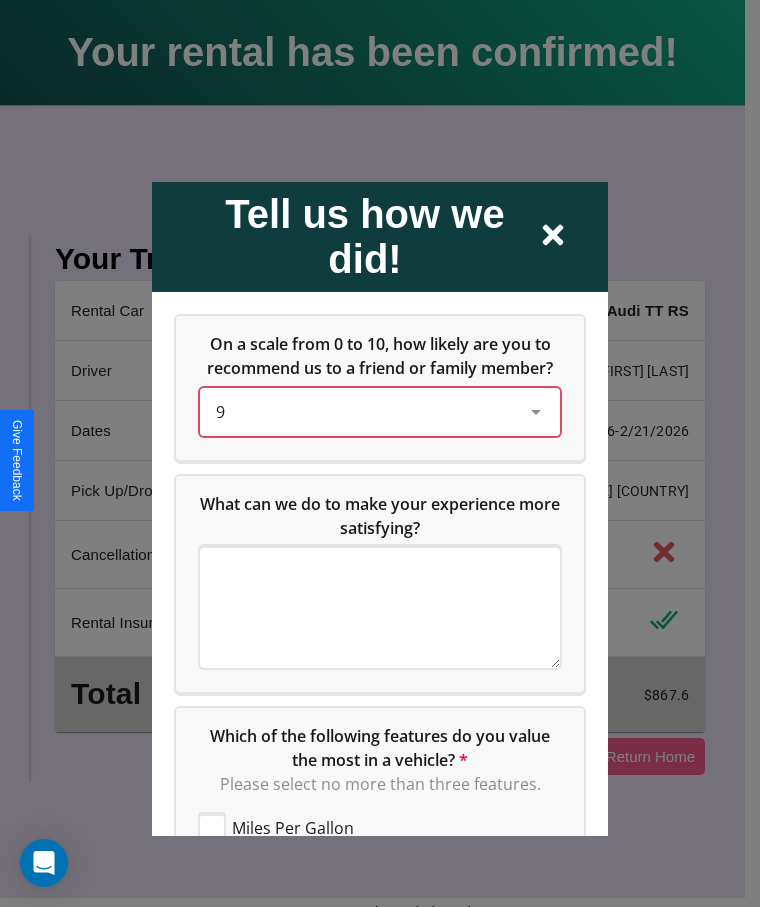 click on "9" at bounding box center (364, 411) 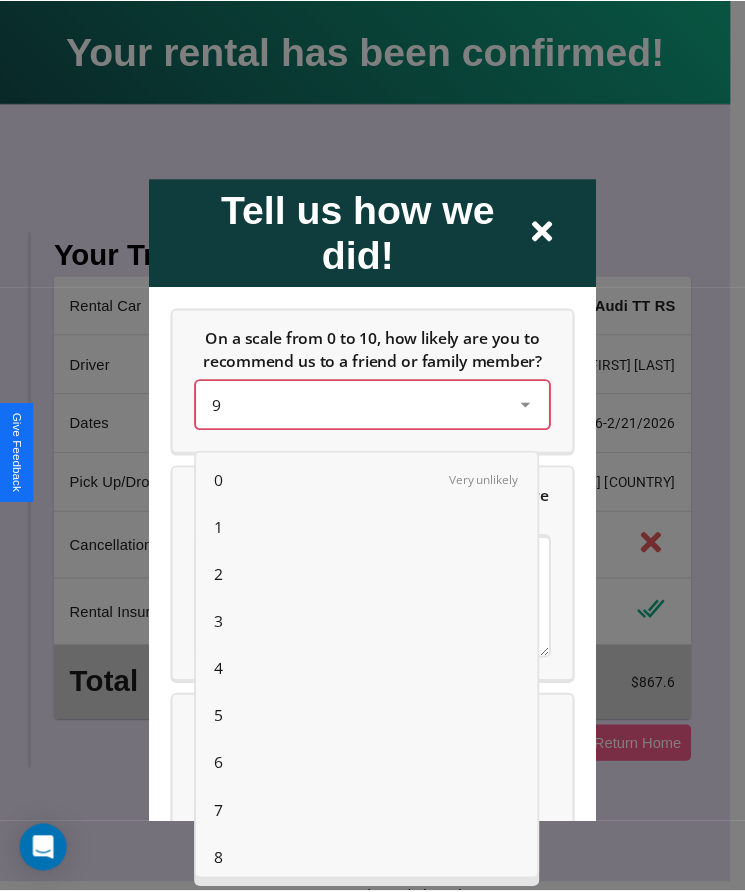 scroll, scrollTop: 56, scrollLeft: 0, axis: vertical 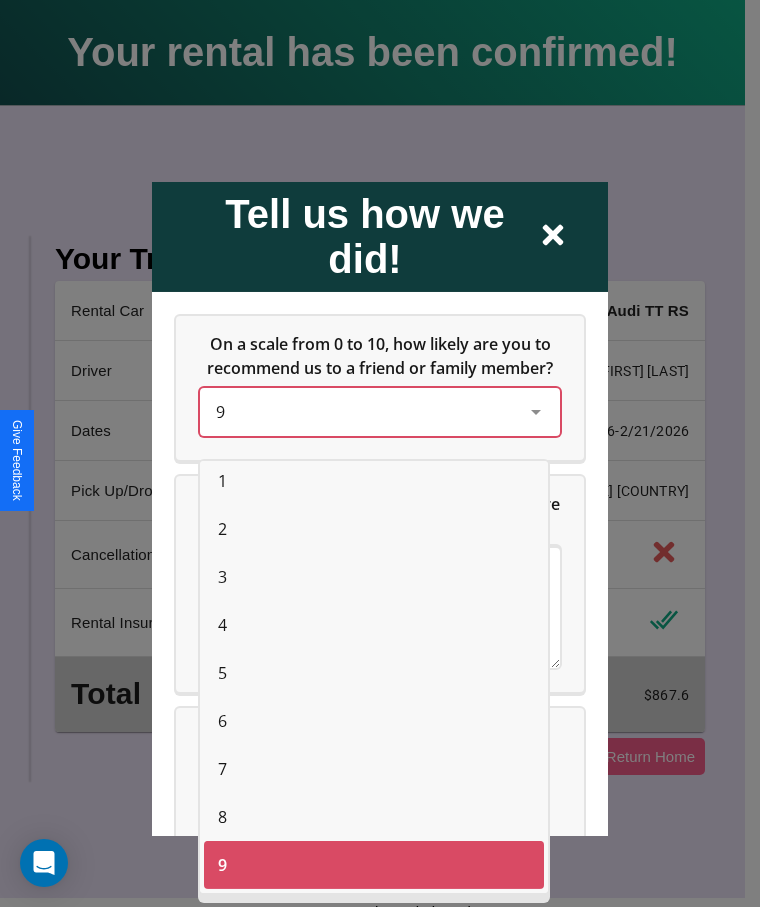 click on "7" at bounding box center [222, 769] 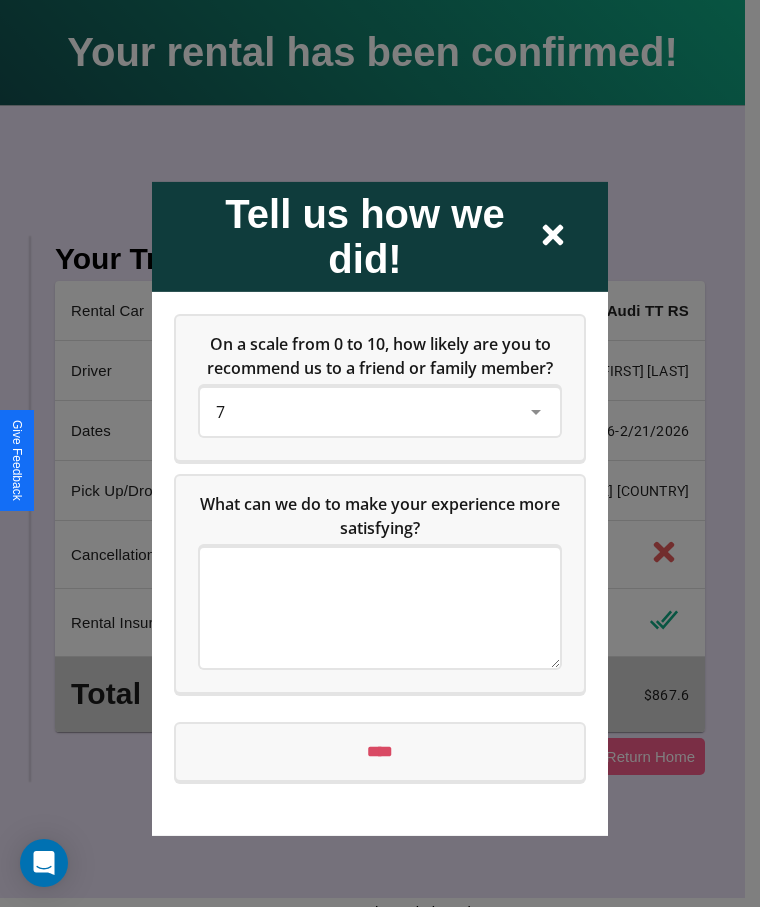 click 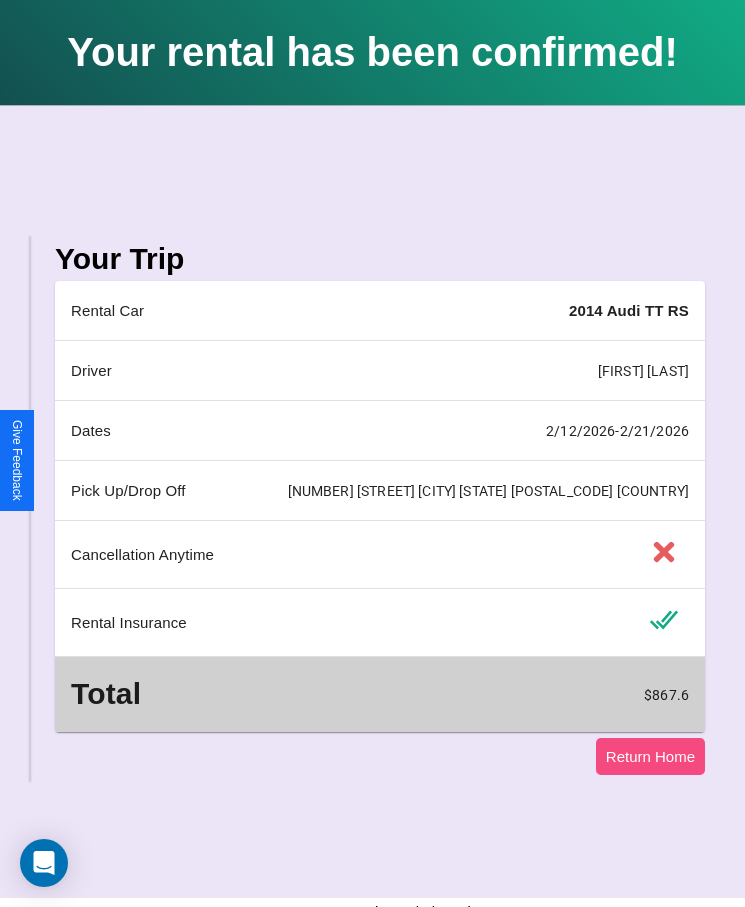 click on "Return Home" at bounding box center [650, 756] 